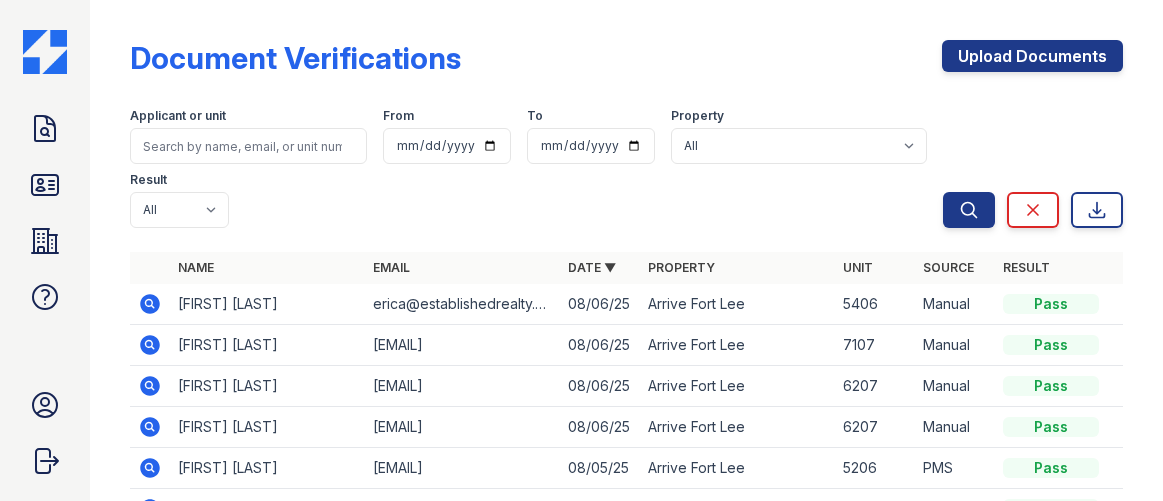 scroll, scrollTop: 0, scrollLeft: 0, axis: both 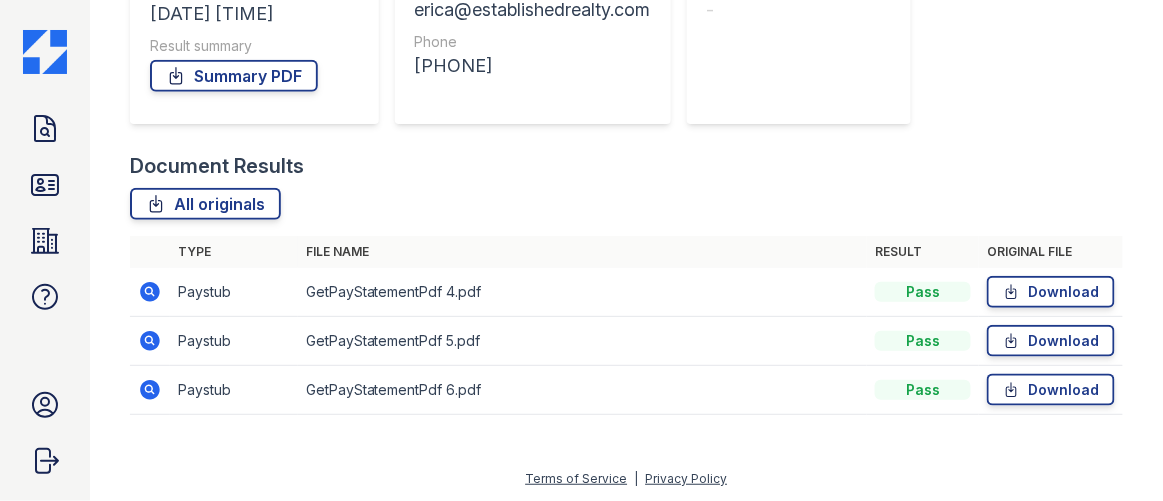 click at bounding box center (150, 292) 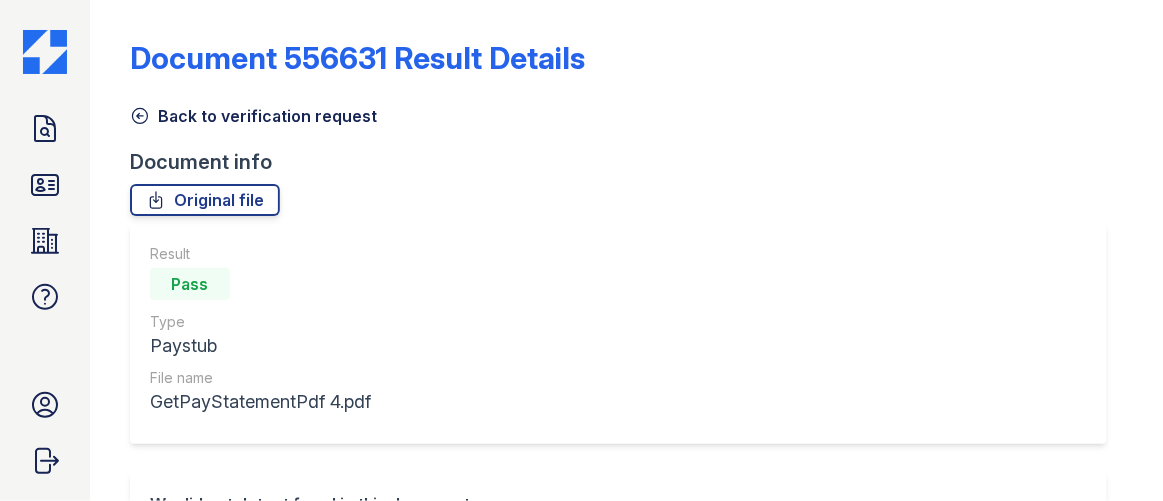 scroll, scrollTop: 0, scrollLeft: 0, axis: both 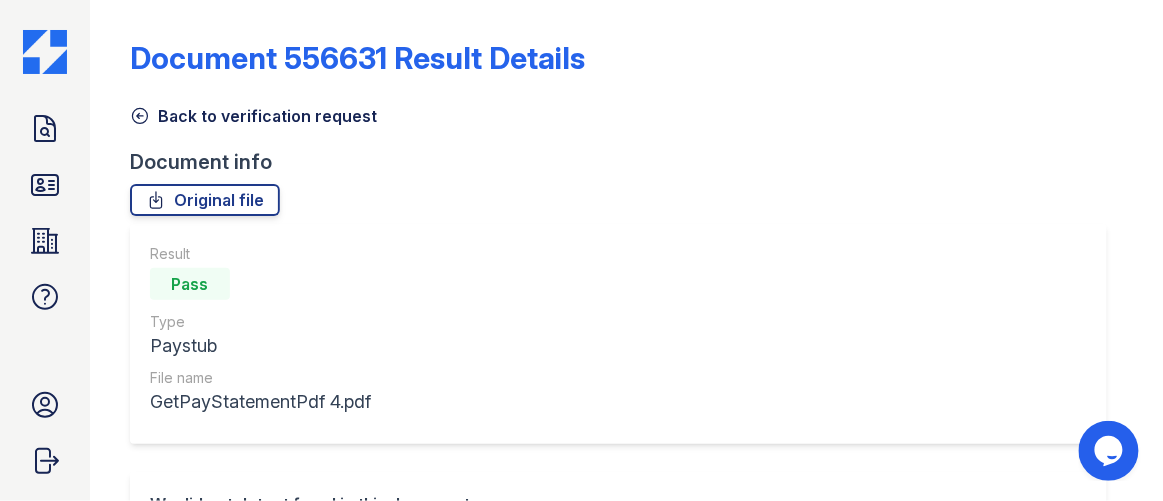 click on "Back to verification request" at bounding box center [253, 116] 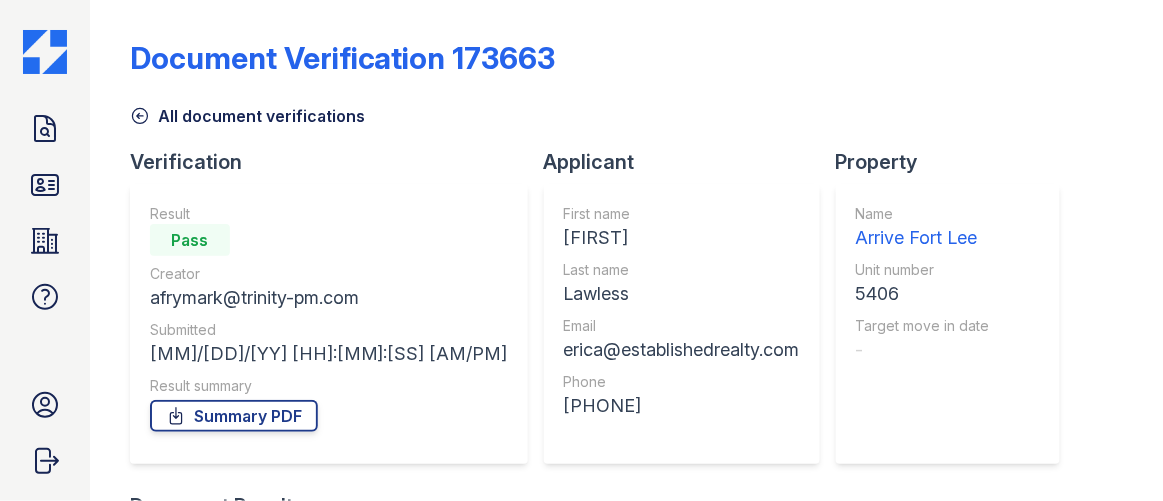 click on "All document verifications" at bounding box center [247, 116] 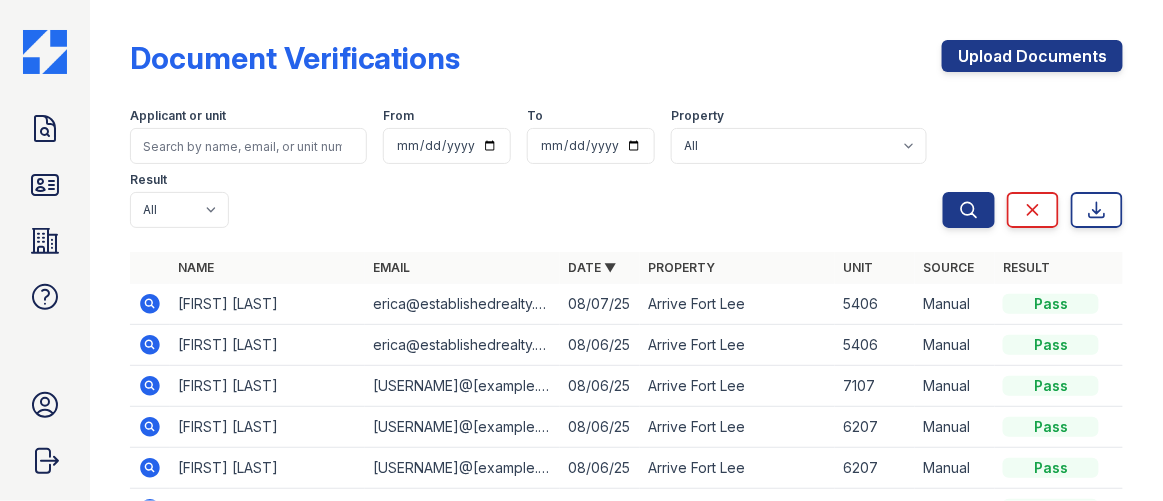 scroll, scrollTop: 181, scrollLeft: 0, axis: vertical 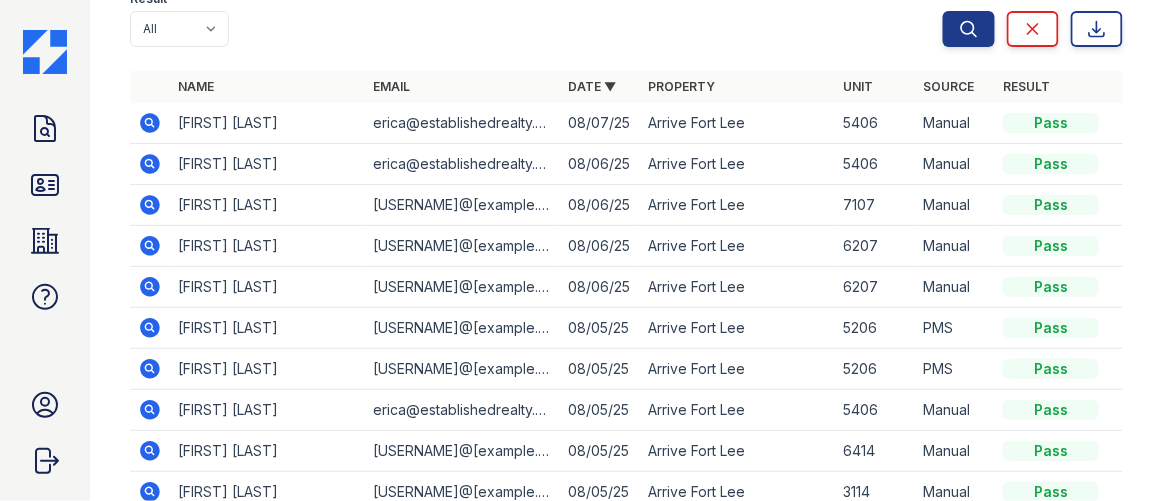 click 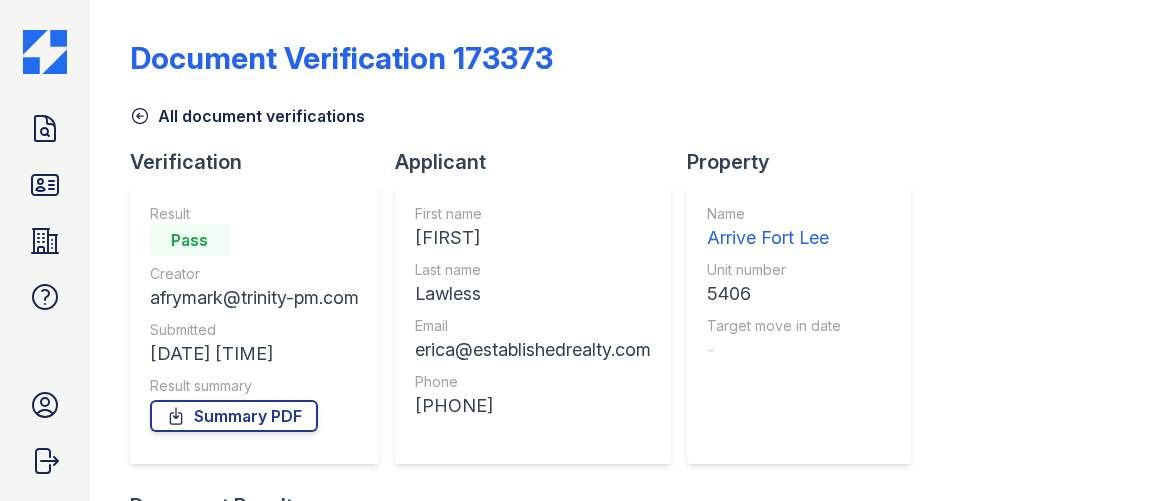 scroll, scrollTop: 0, scrollLeft: 0, axis: both 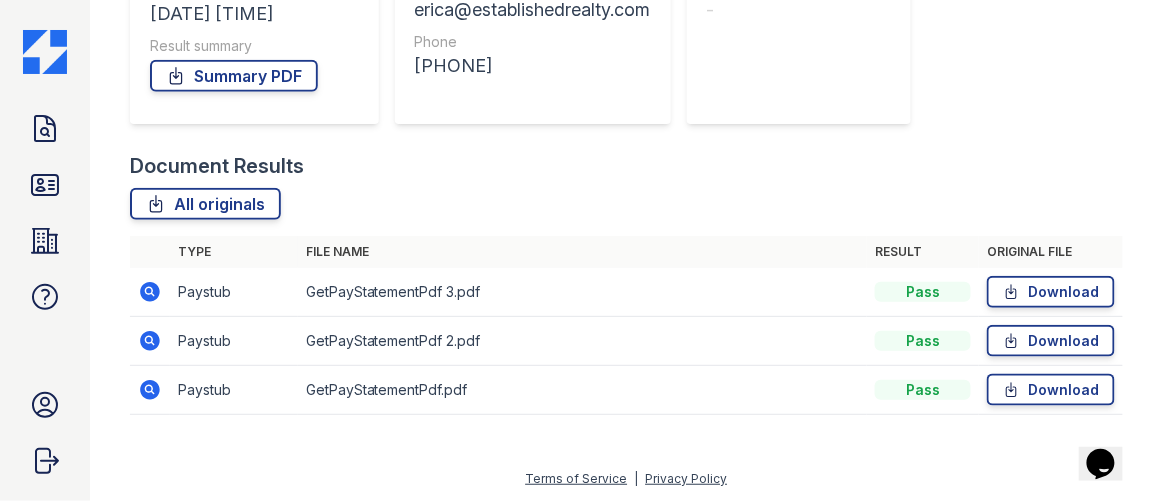 click 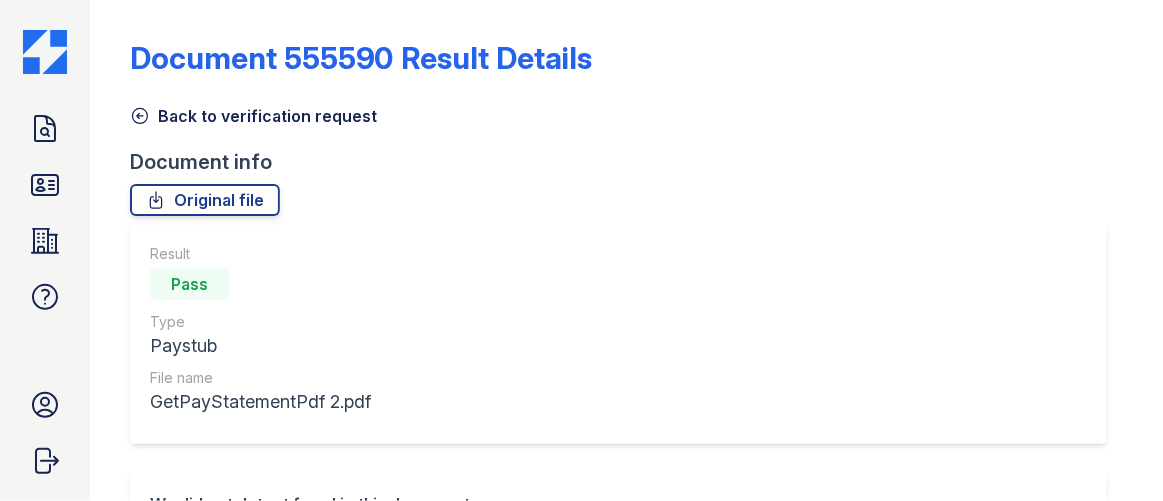 scroll, scrollTop: 0, scrollLeft: 0, axis: both 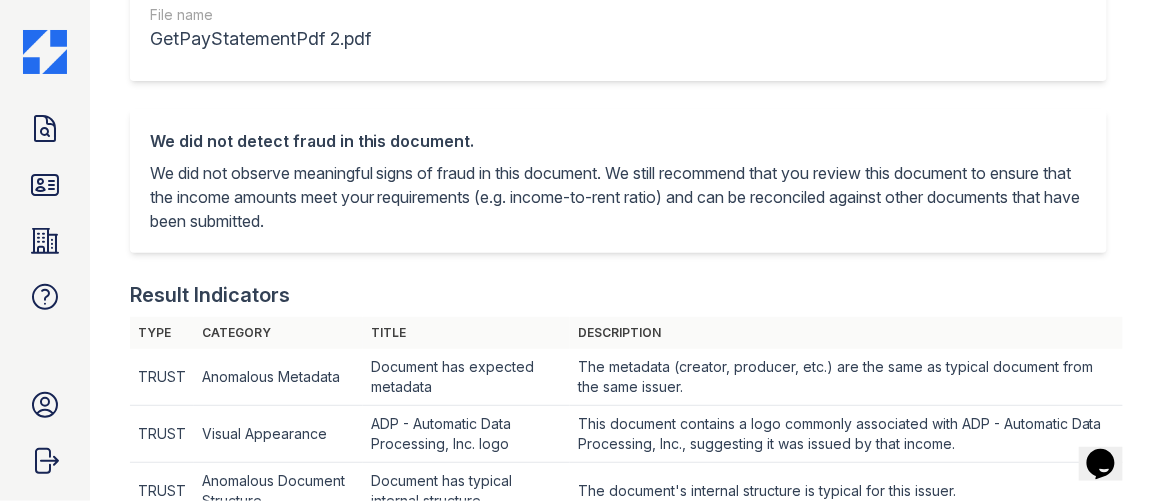 drag, startPoint x: 31, startPoint y: 125, endPoint x: 79, endPoint y: 113, distance: 49.47727 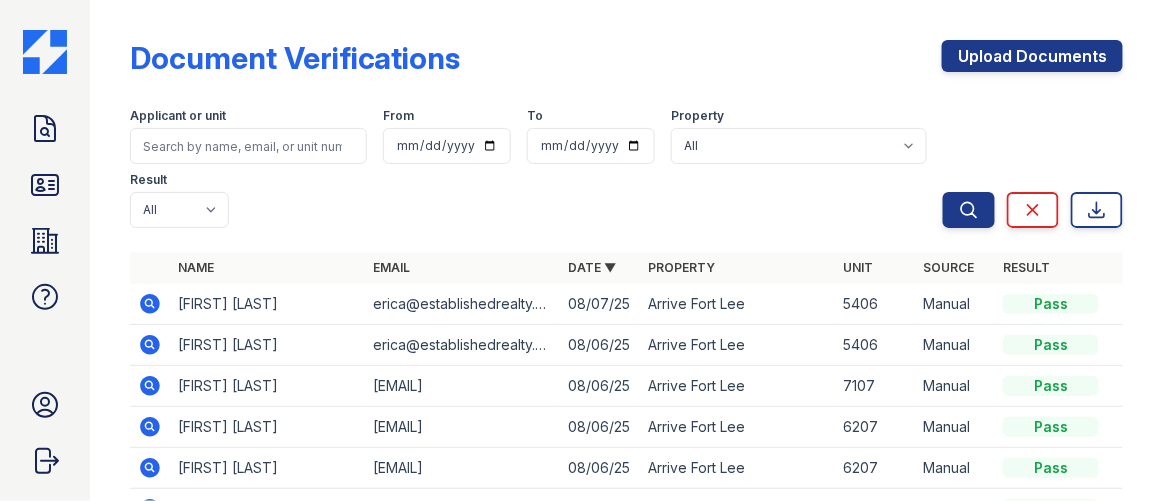 click at bounding box center (45, 52) 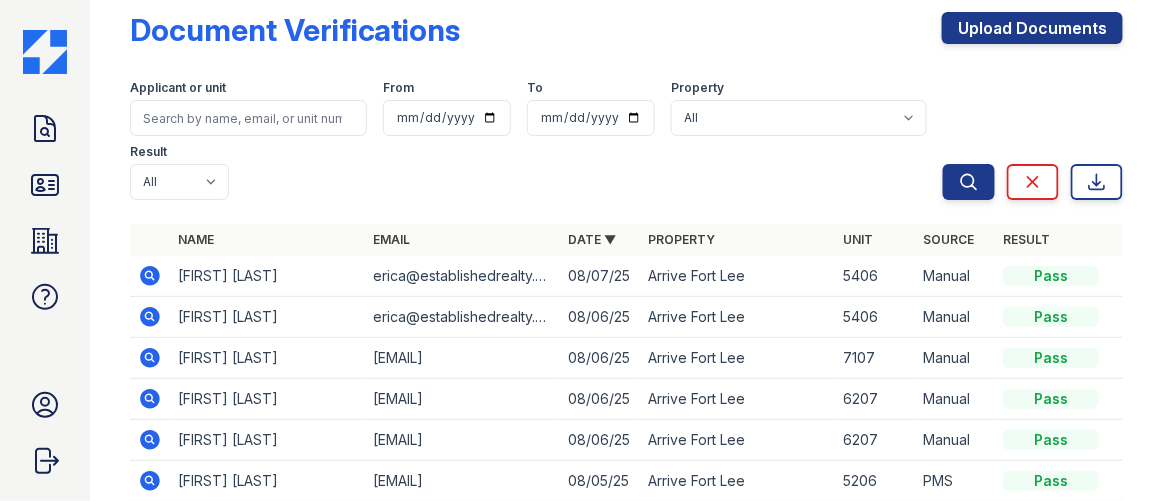 scroll, scrollTop: 0, scrollLeft: 0, axis: both 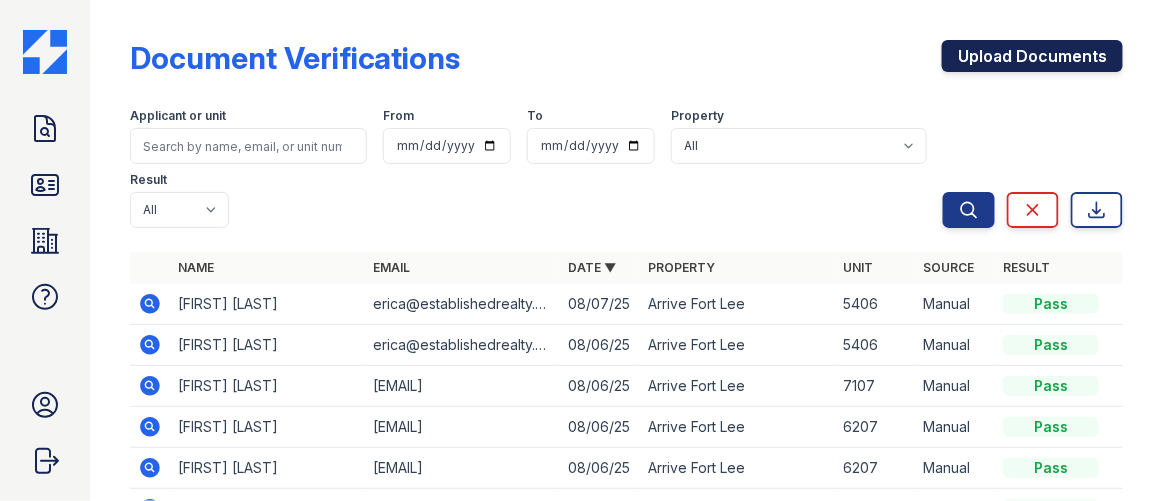 click on "Upload Documents" at bounding box center [1032, 56] 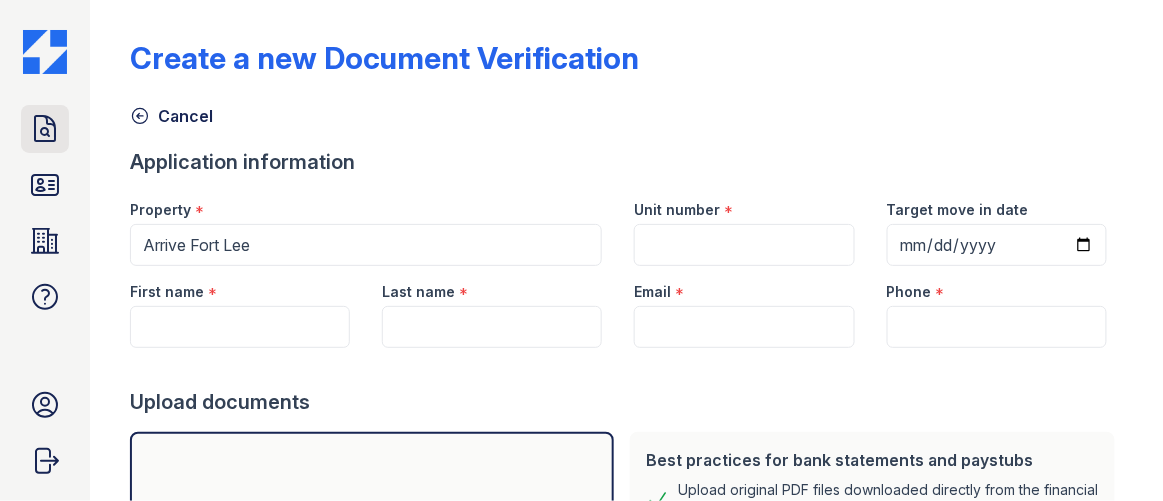 click 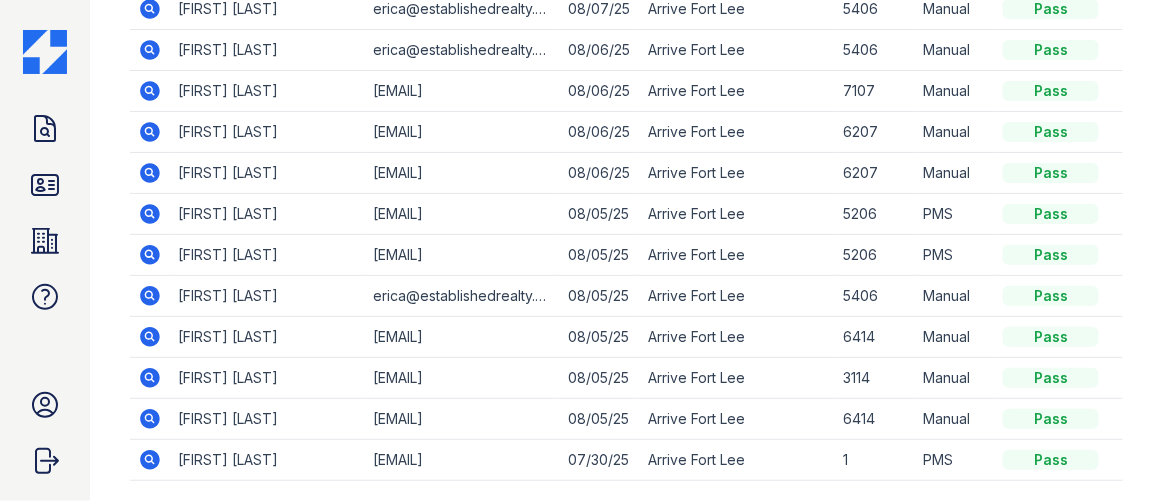 scroll, scrollTop: 381, scrollLeft: 0, axis: vertical 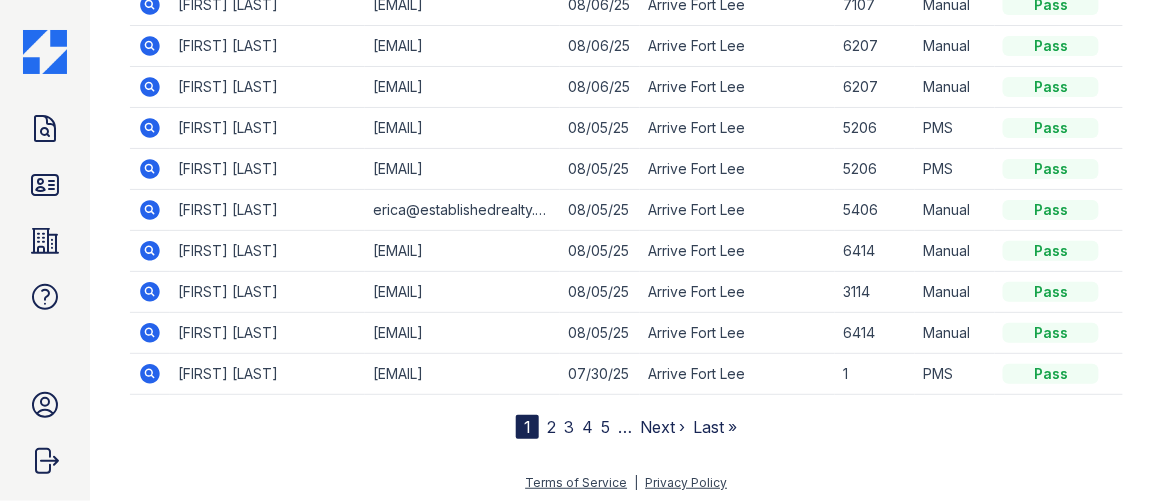 click on "2" at bounding box center [551, 427] 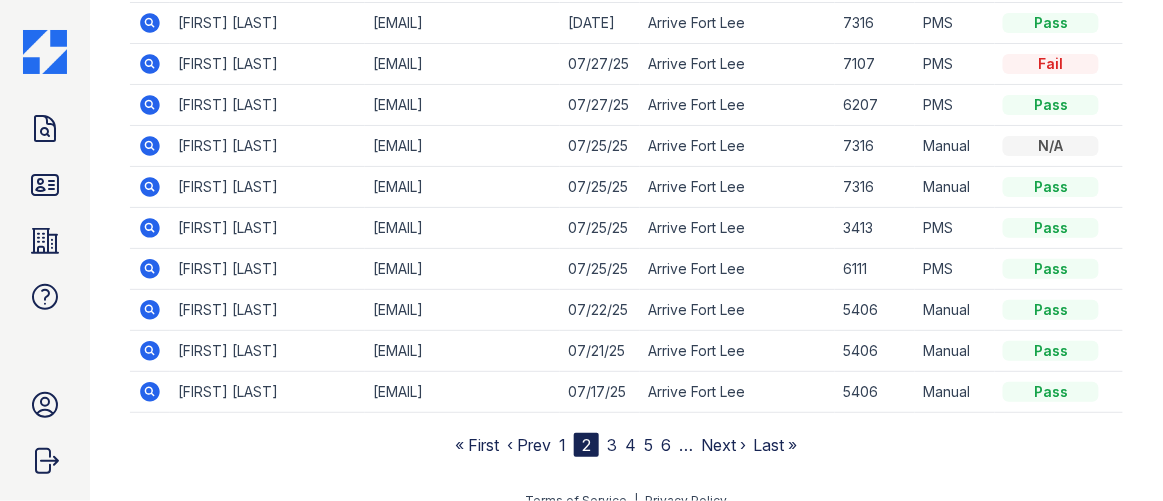 scroll, scrollTop: 381, scrollLeft: 0, axis: vertical 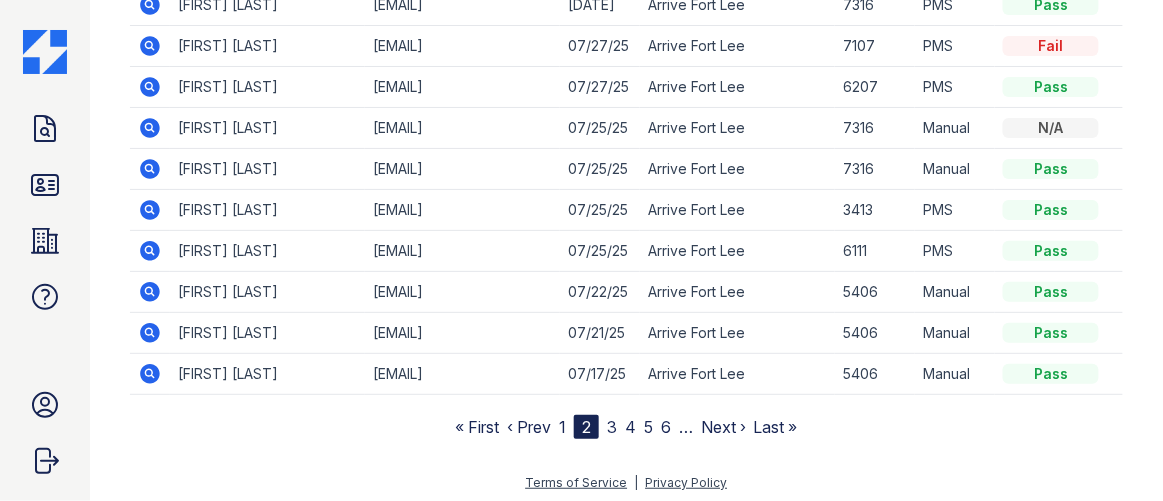 click on "1" at bounding box center (562, 427) 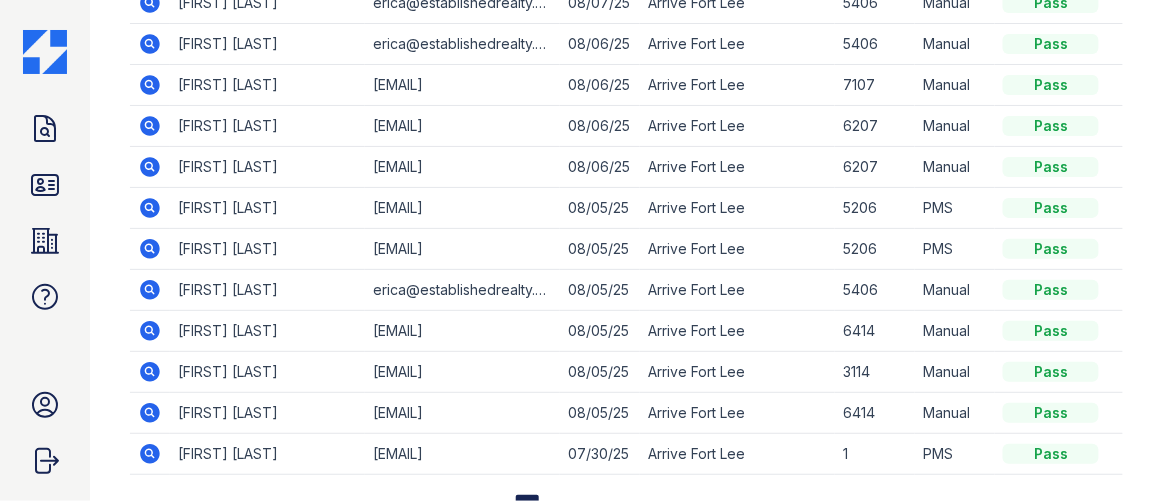 scroll, scrollTop: 381, scrollLeft: 0, axis: vertical 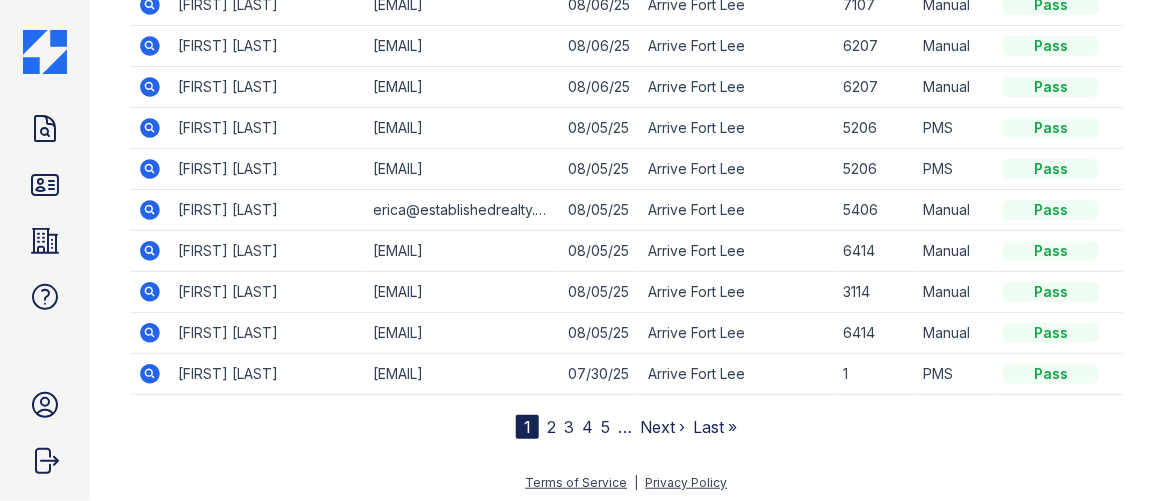 click 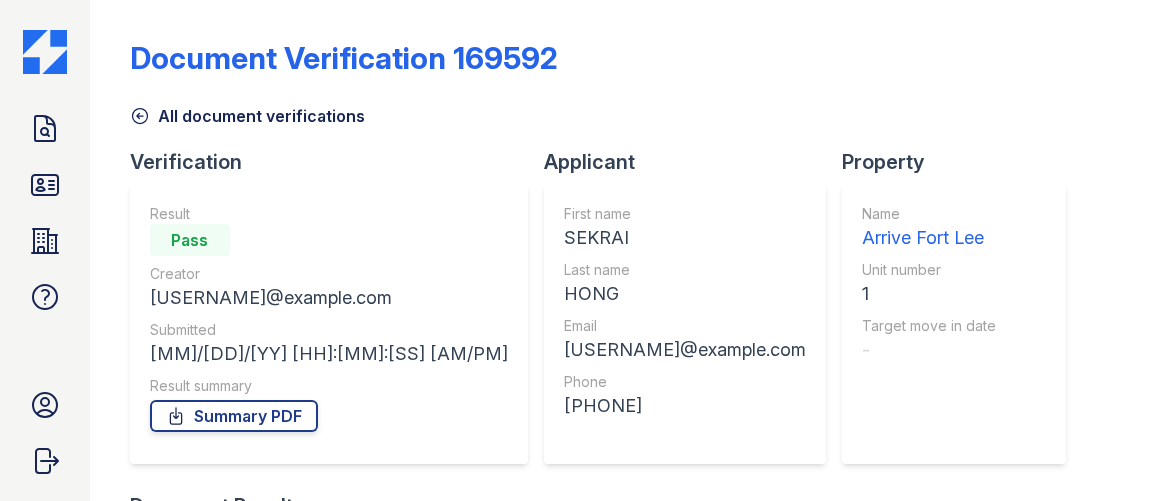 scroll, scrollTop: 0, scrollLeft: 0, axis: both 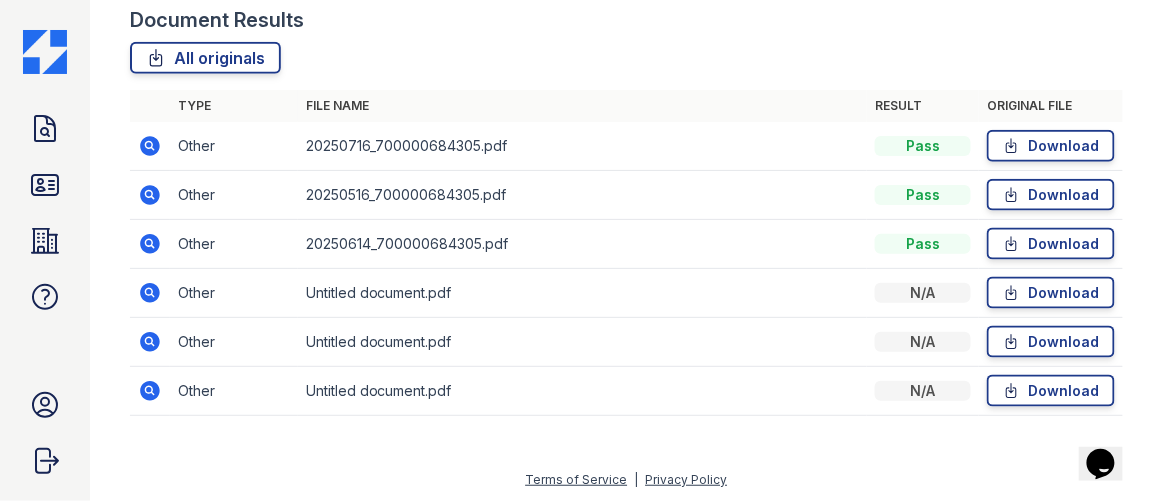 click 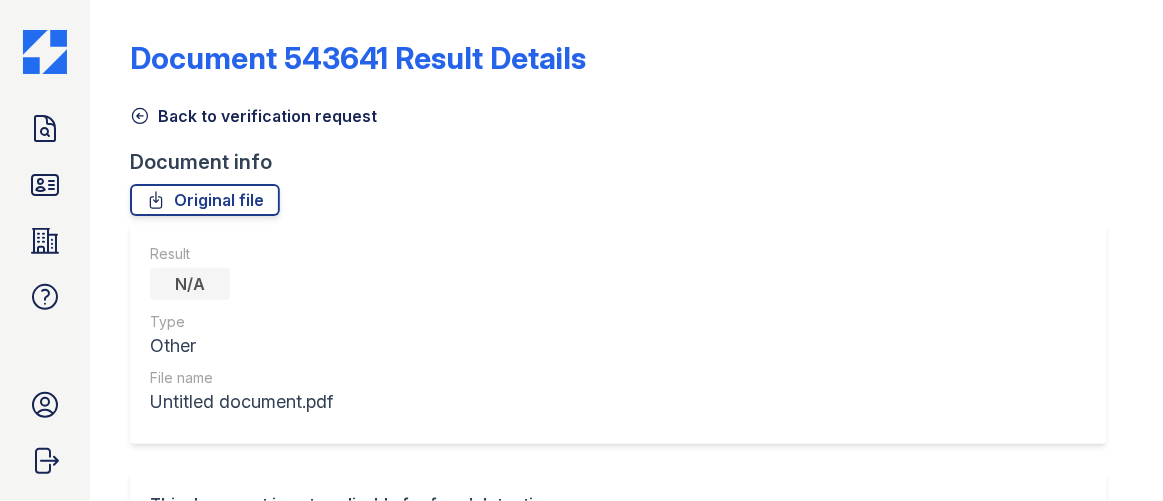 scroll, scrollTop: 0, scrollLeft: 0, axis: both 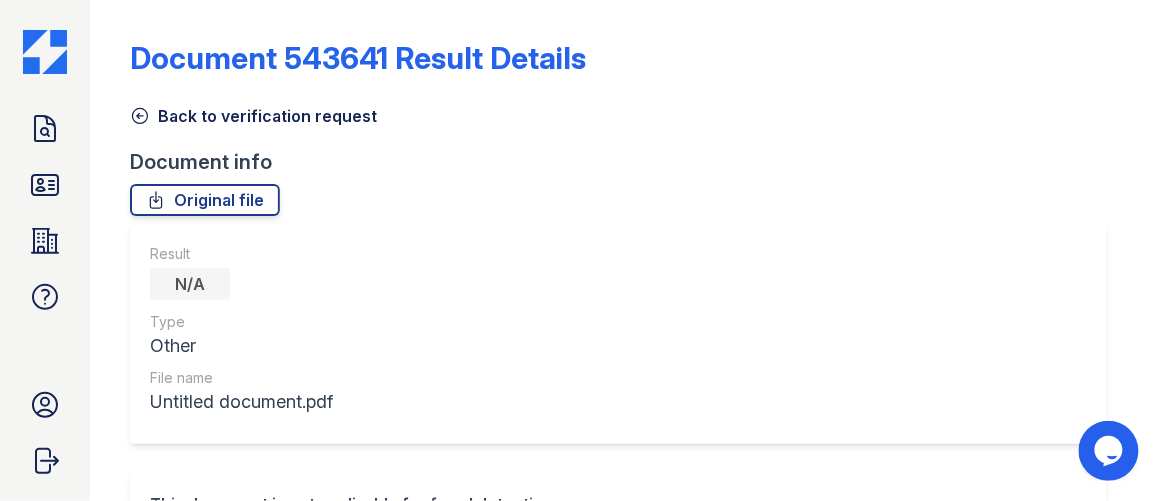 click at bounding box center [126, 594] 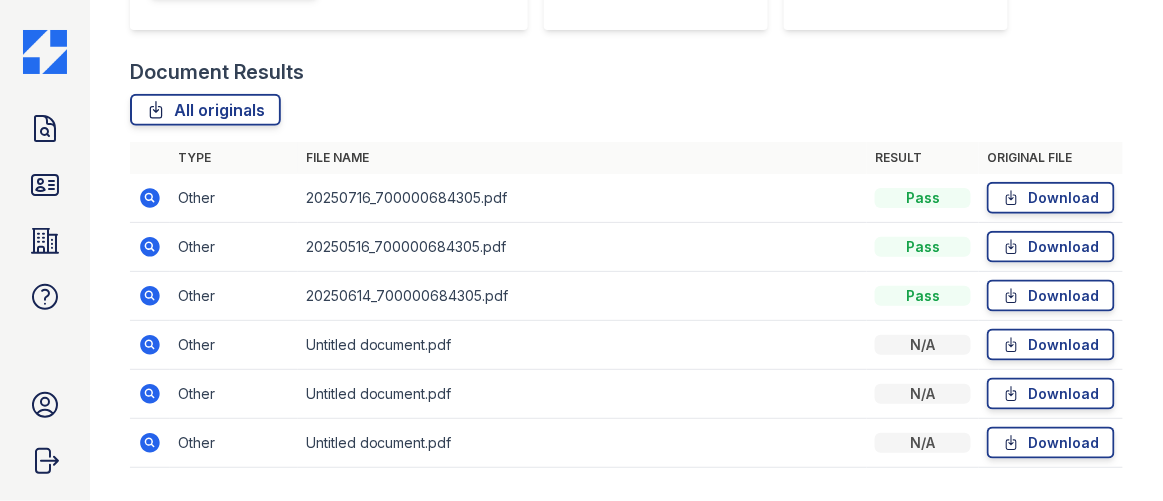 scroll, scrollTop: 486, scrollLeft: 0, axis: vertical 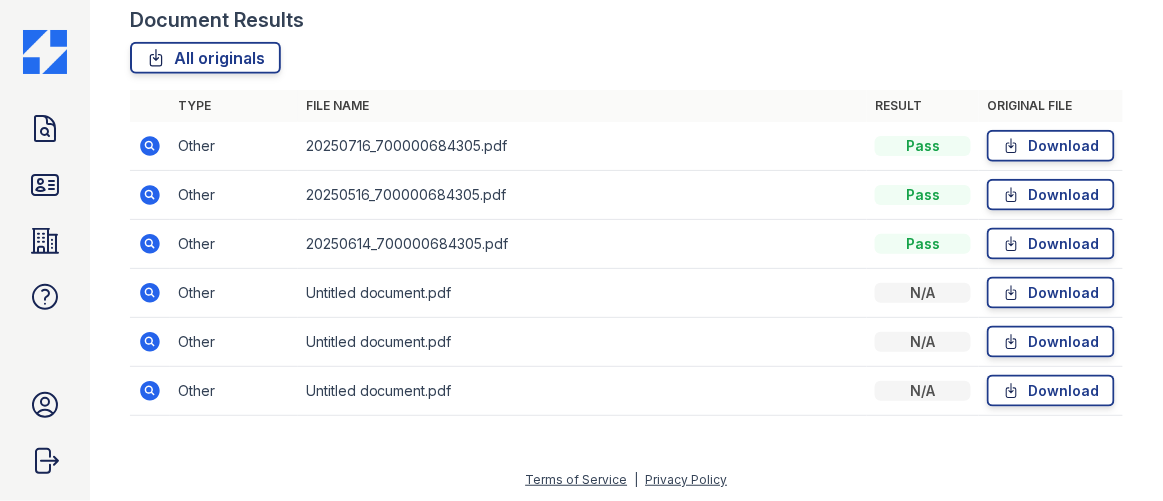 click 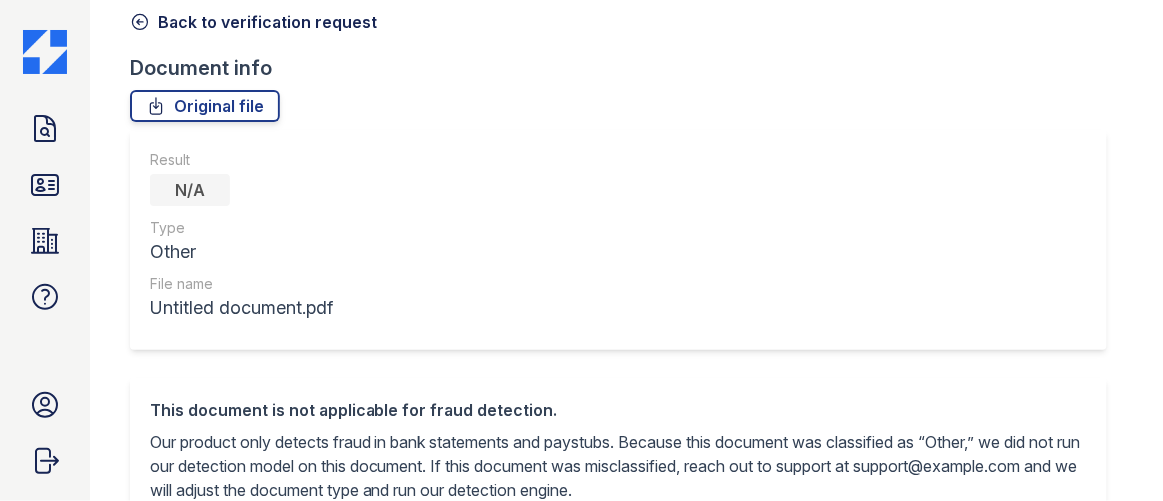 scroll, scrollTop: 0, scrollLeft: 0, axis: both 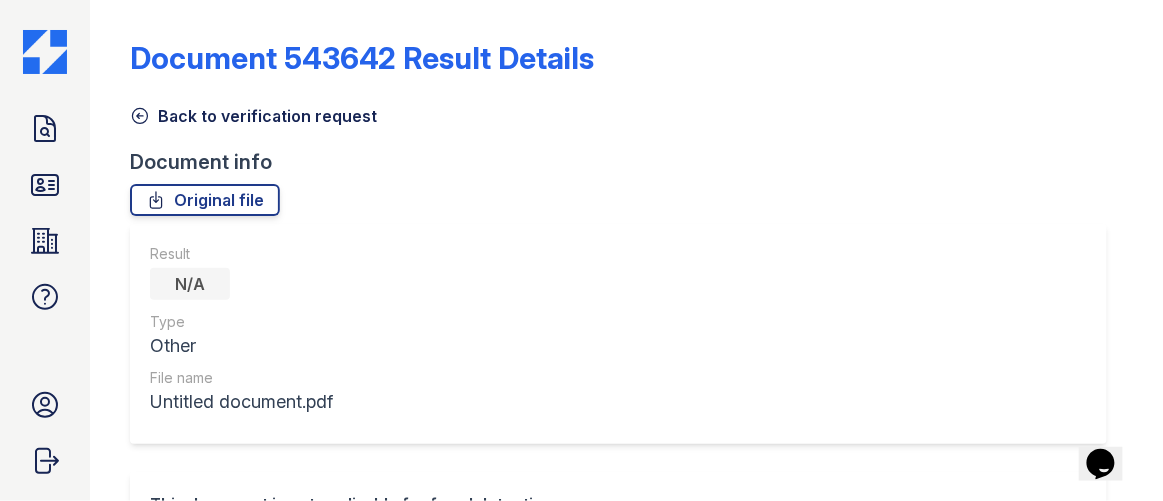 click 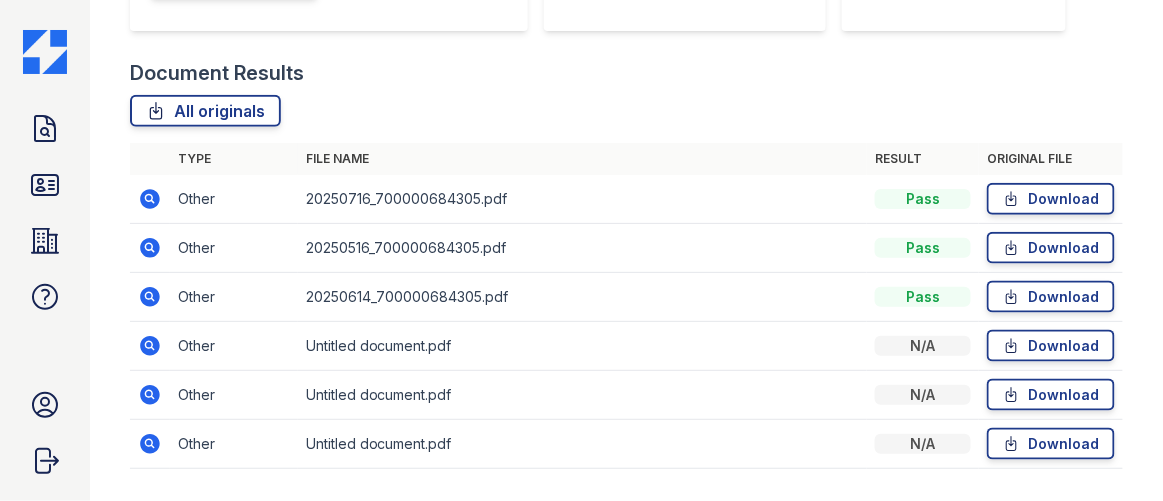 scroll, scrollTop: 486, scrollLeft: 0, axis: vertical 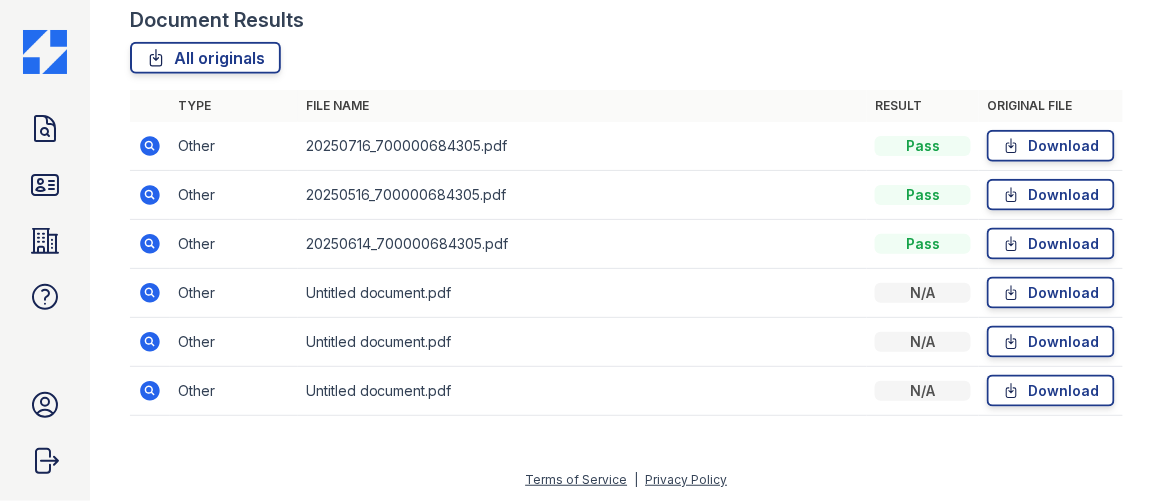 click at bounding box center (150, 391) 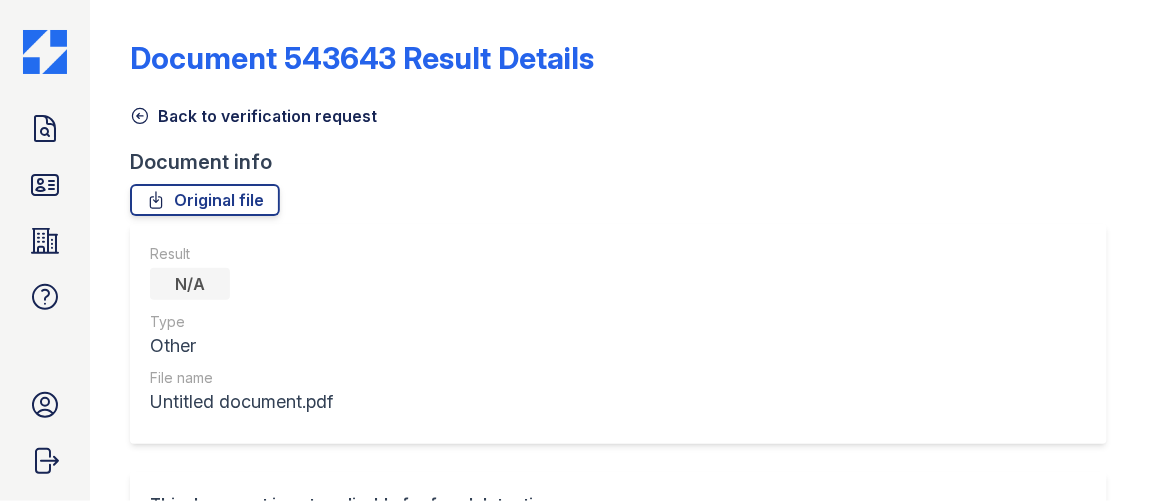 scroll, scrollTop: 0, scrollLeft: 0, axis: both 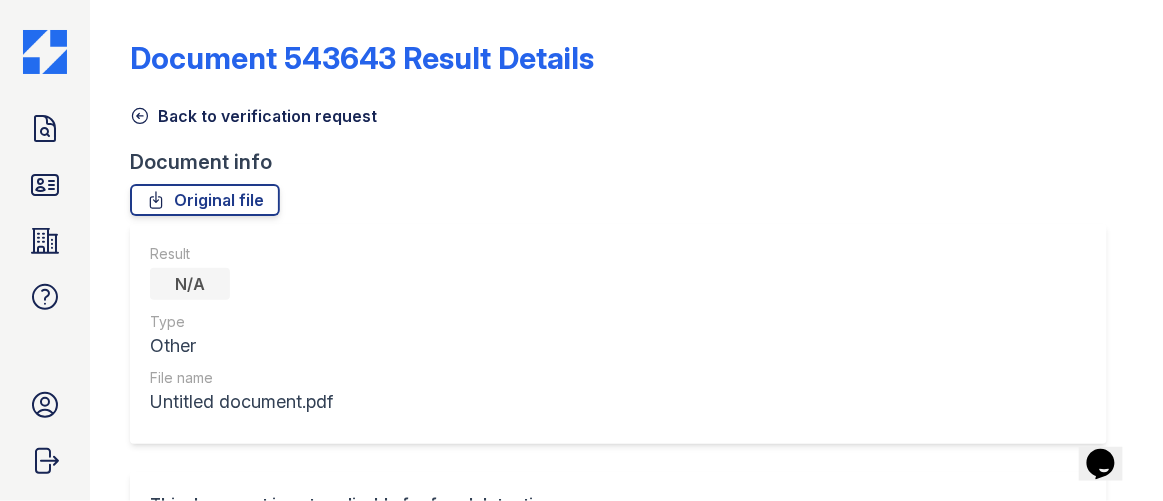 click on "Back to verification request" at bounding box center (253, 116) 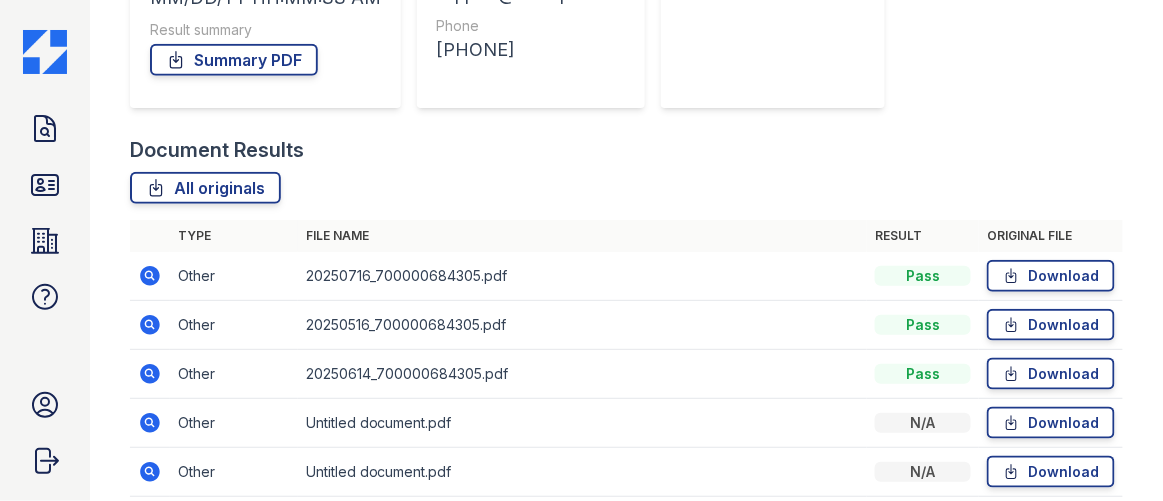 scroll, scrollTop: 486, scrollLeft: 0, axis: vertical 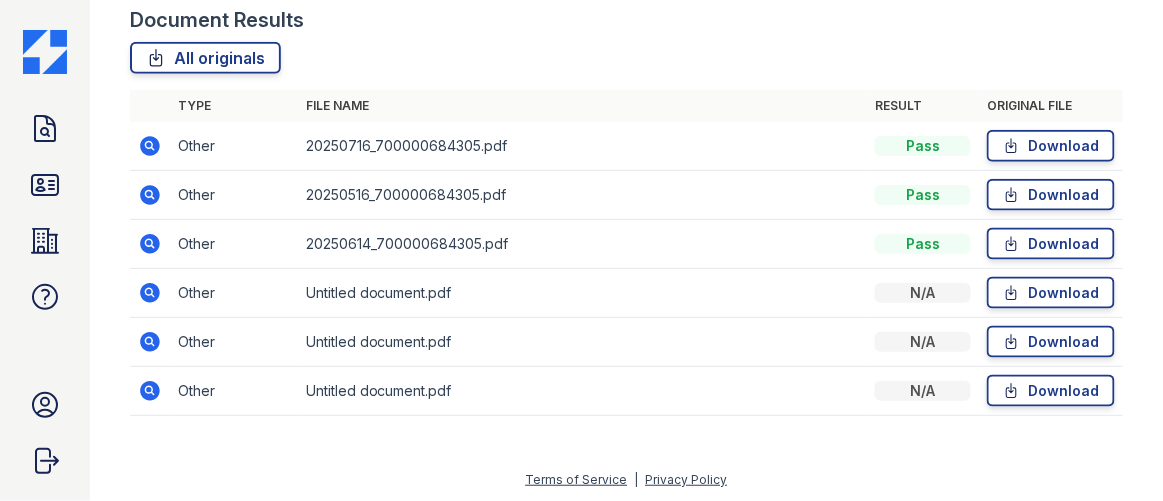 click 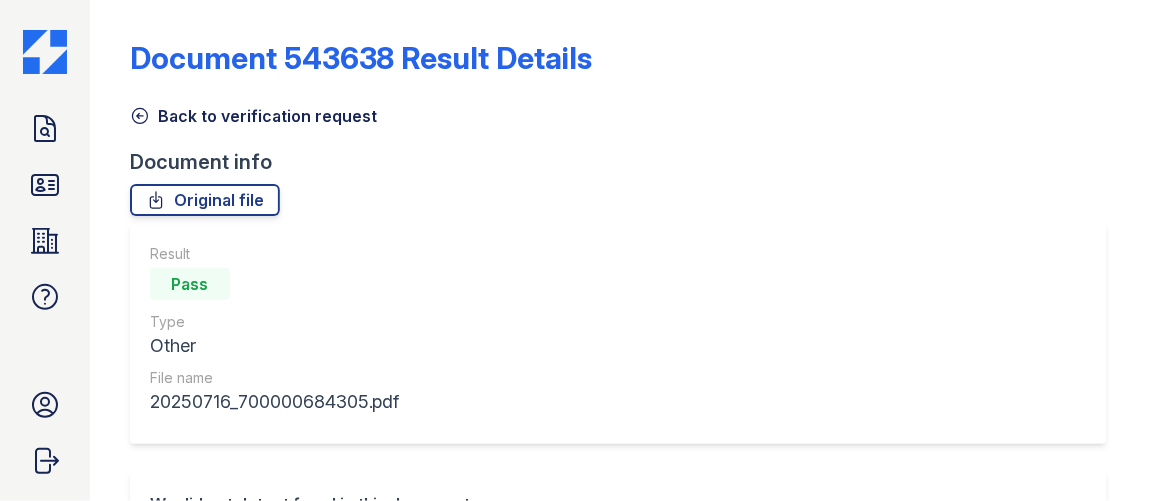 scroll, scrollTop: 0, scrollLeft: 0, axis: both 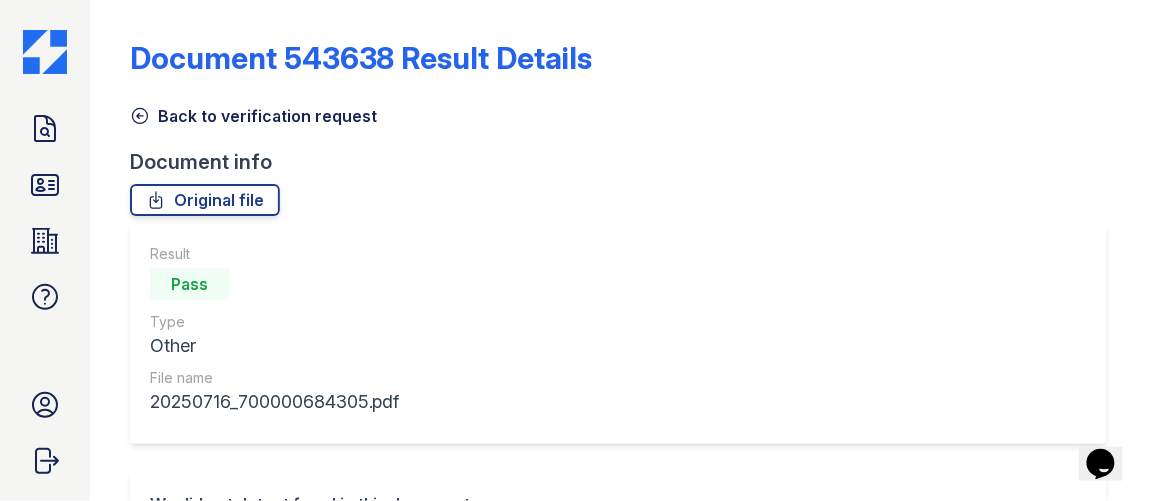 click 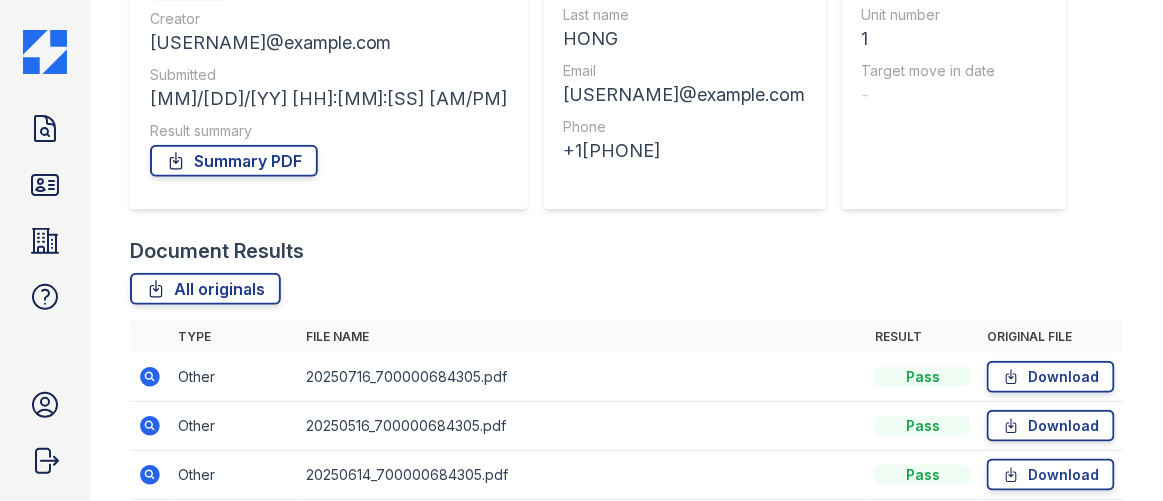 scroll, scrollTop: 454, scrollLeft: 0, axis: vertical 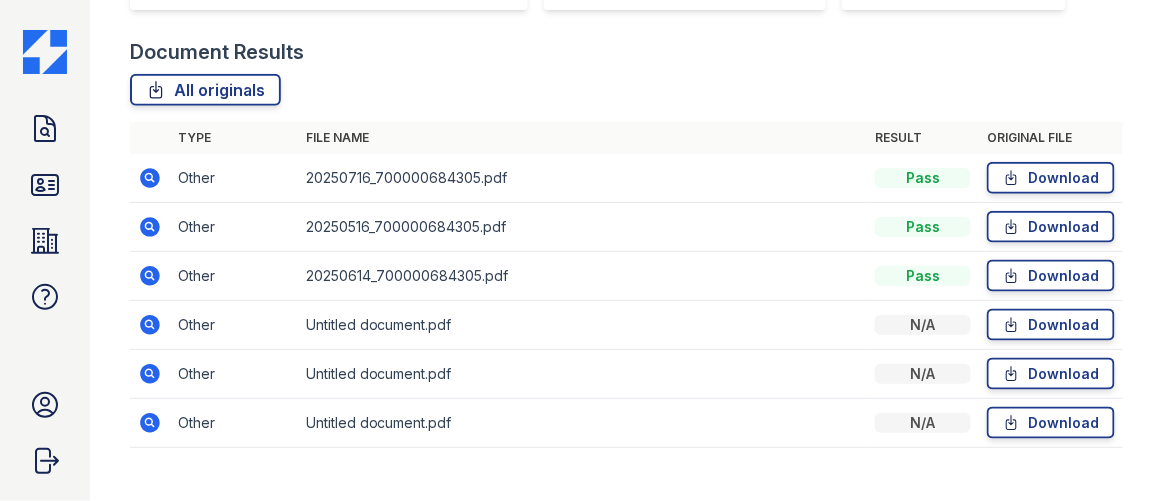 click 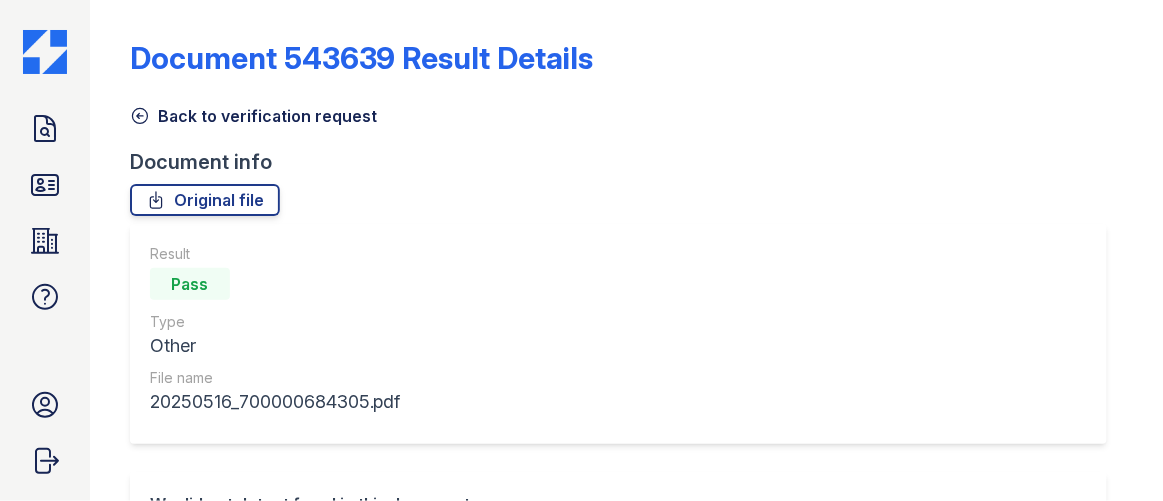 scroll, scrollTop: 0, scrollLeft: 0, axis: both 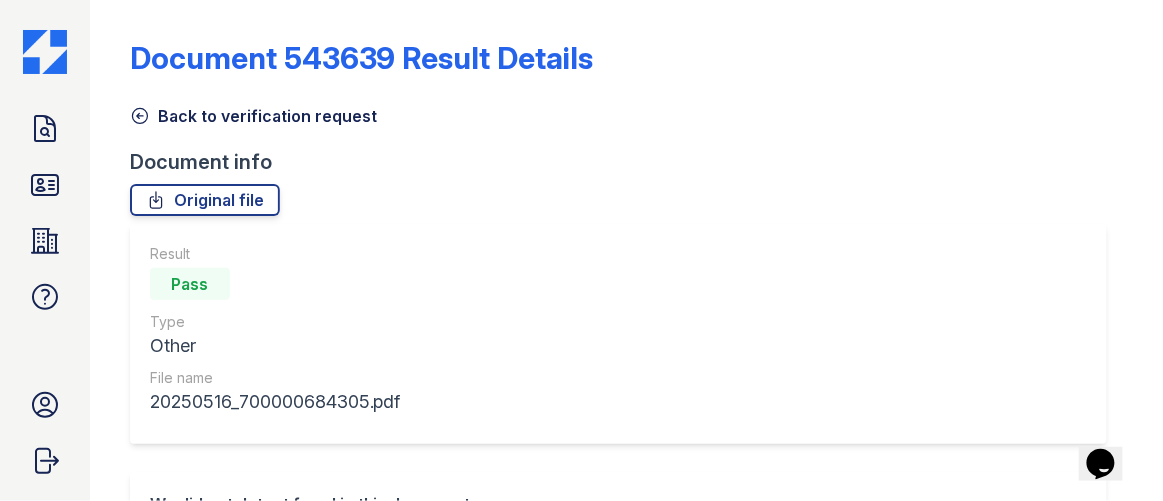 click 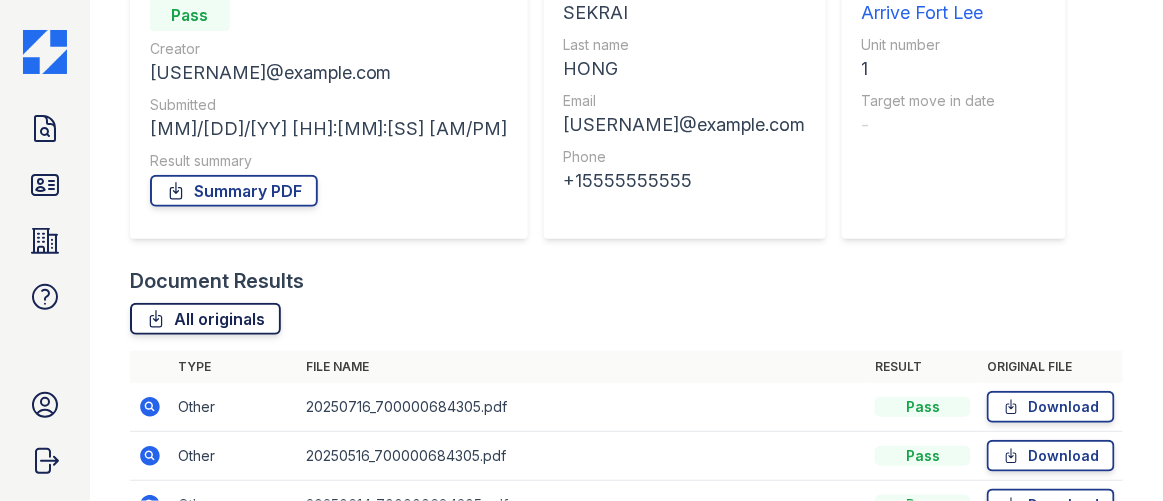 scroll, scrollTop: 454, scrollLeft: 0, axis: vertical 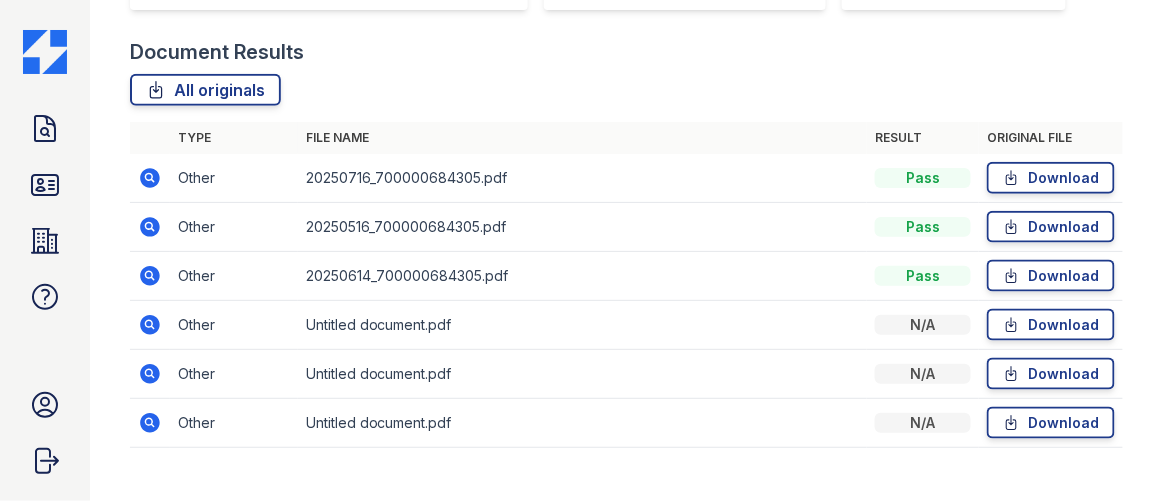 click 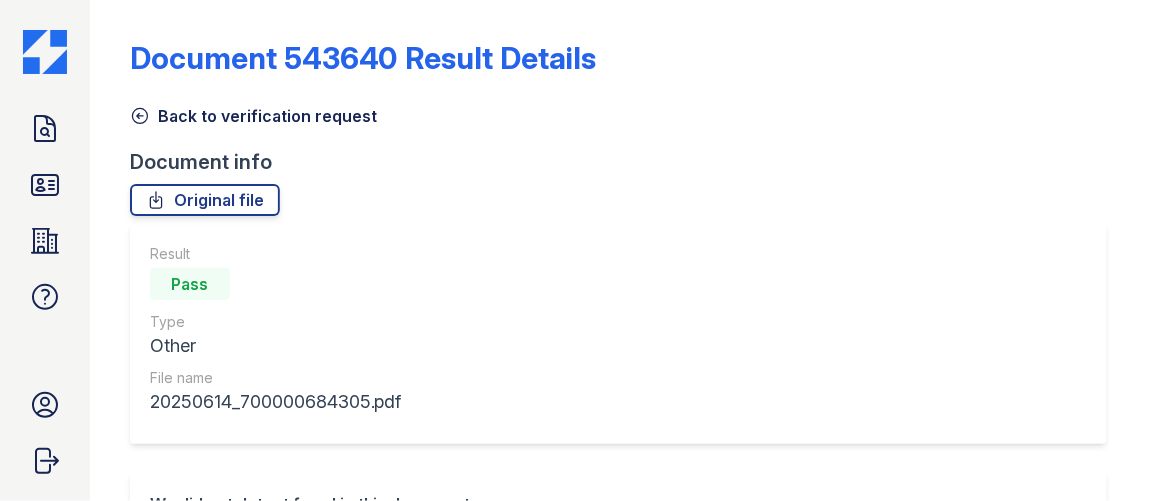 scroll, scrollTop: 0, scrollLeft: 0, axis: both 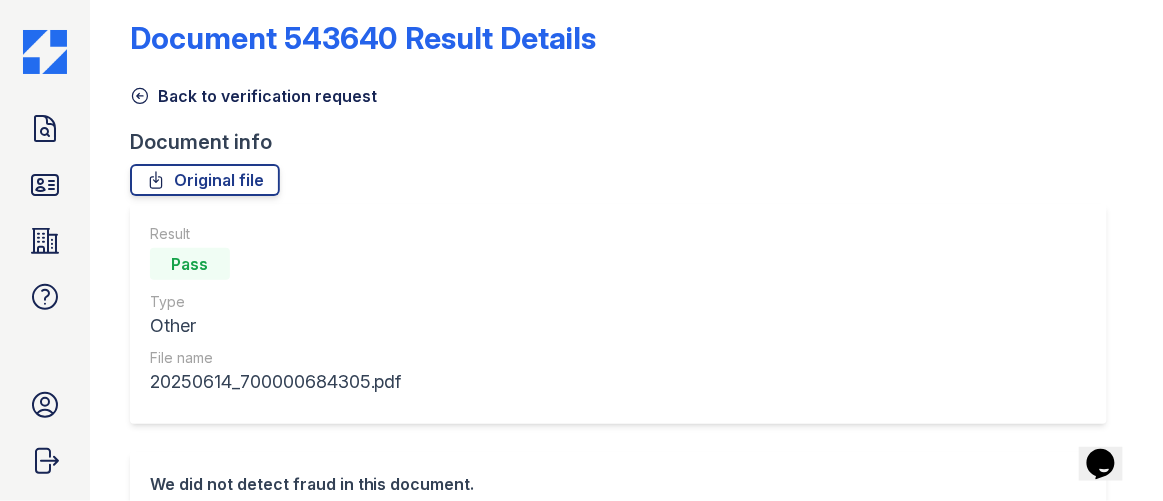click on "Back to verification request" at bounding box center [253, 96] 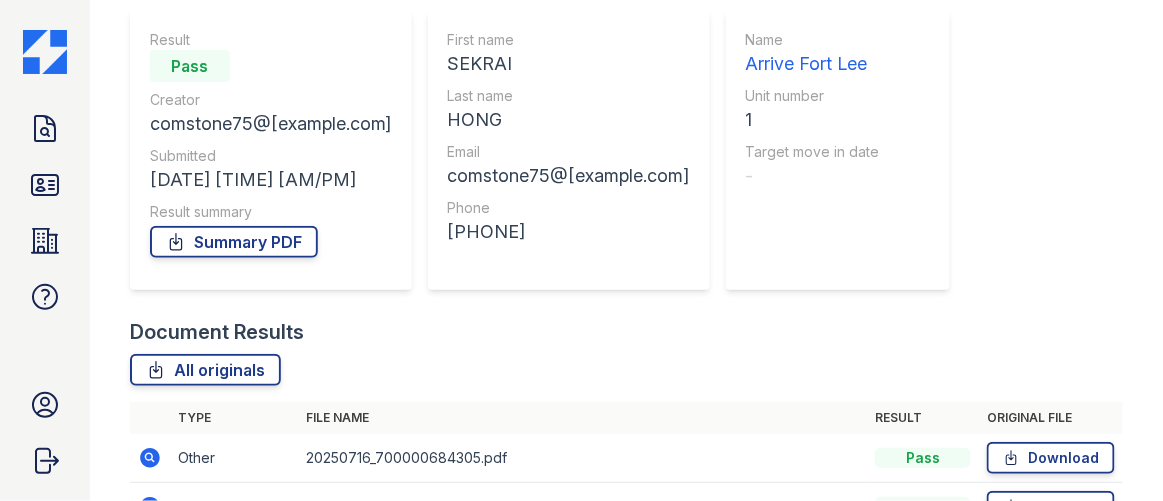 scroll, scrollTop: 454, scrollLeft: 0, axis: vertical 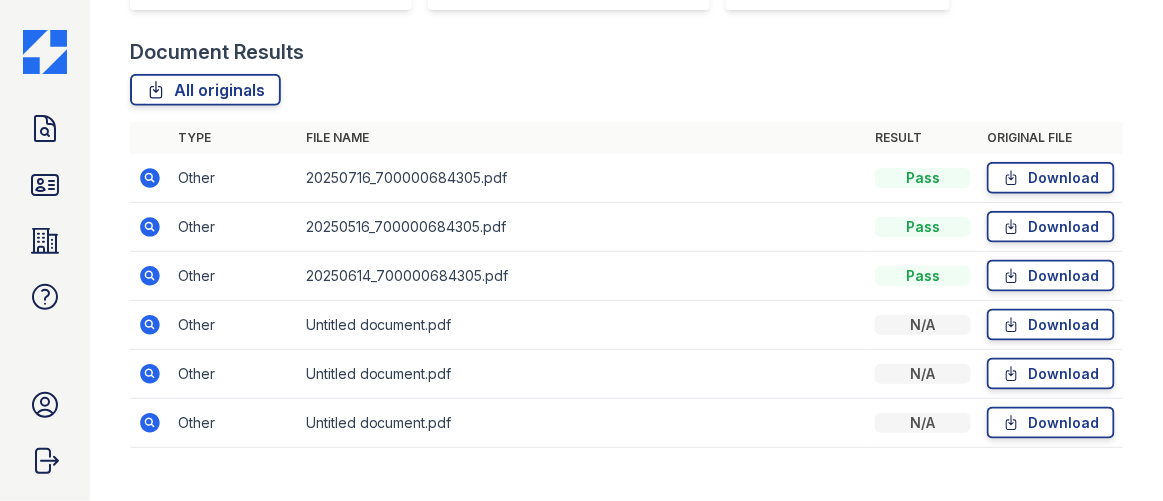 click 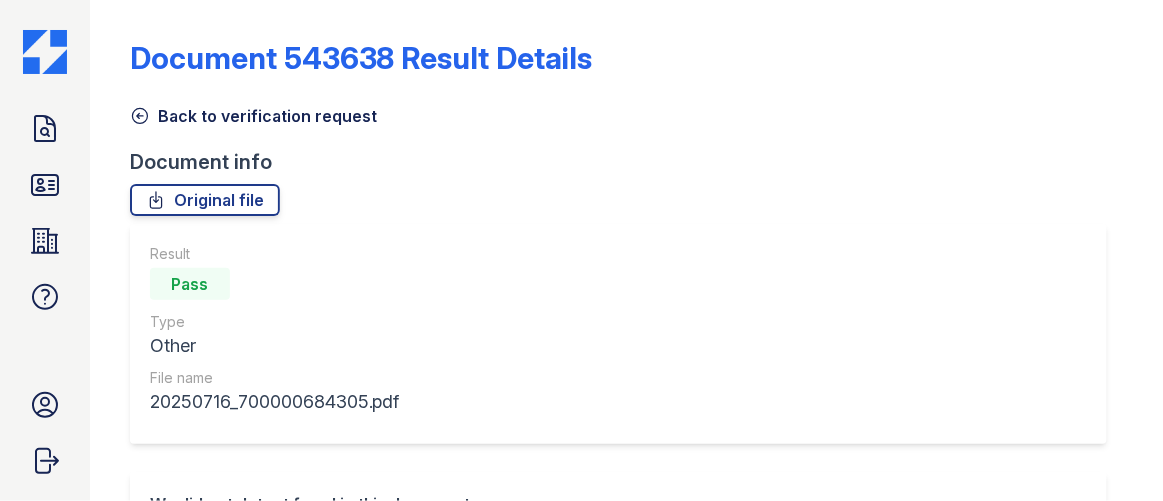 scroll, scrollTop: 0, scrollLeft: 0, axis: both 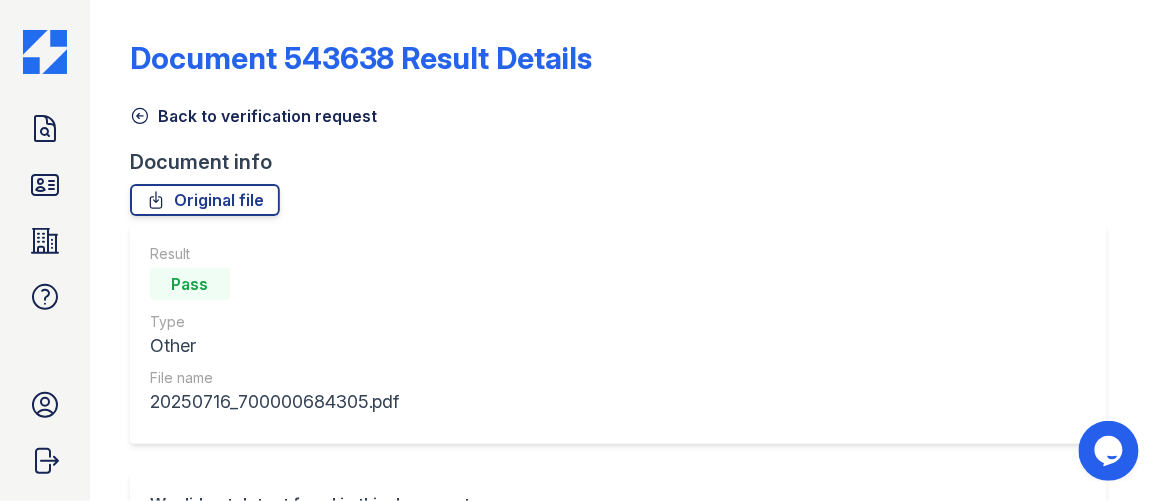 click 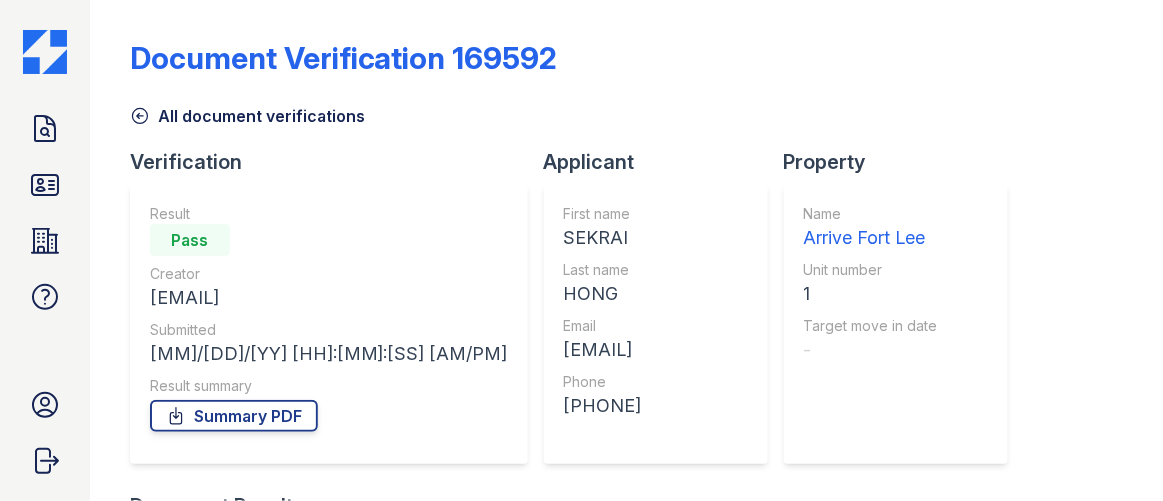 scroll, scrollTop: 454, scrollLeft: 0, axis: vertical 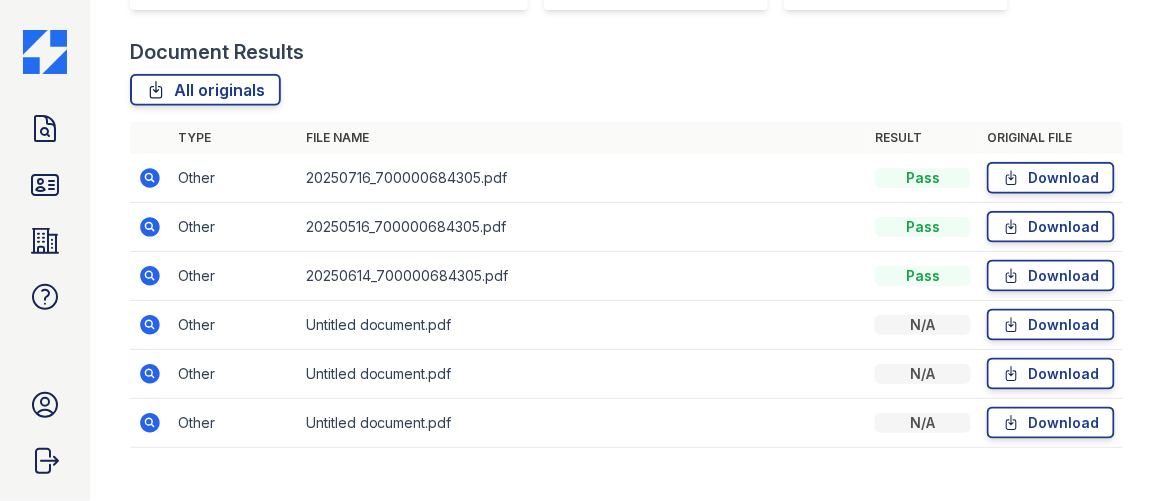 click 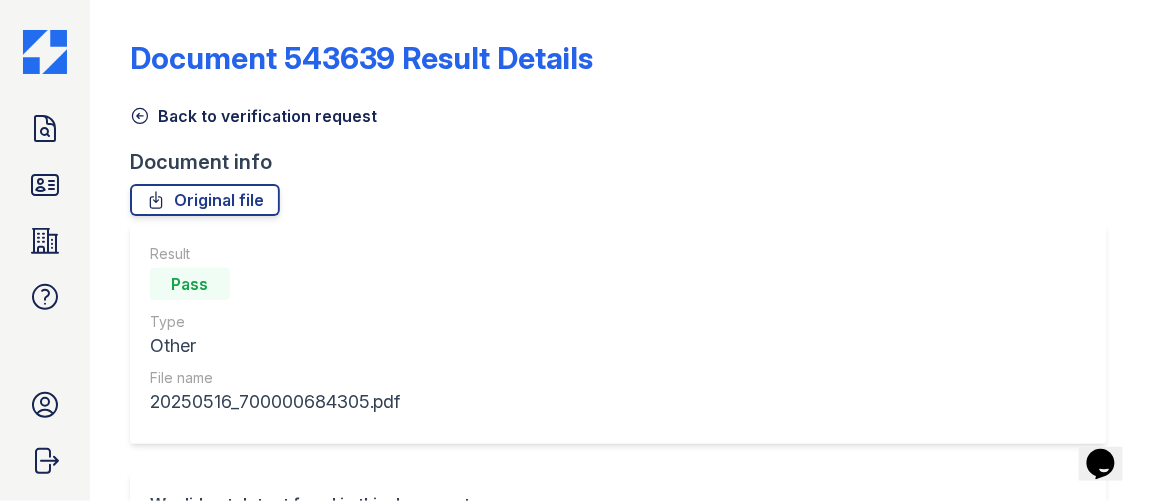 scroll, scrollTop: 0, scrollLeft: 0, axis: both 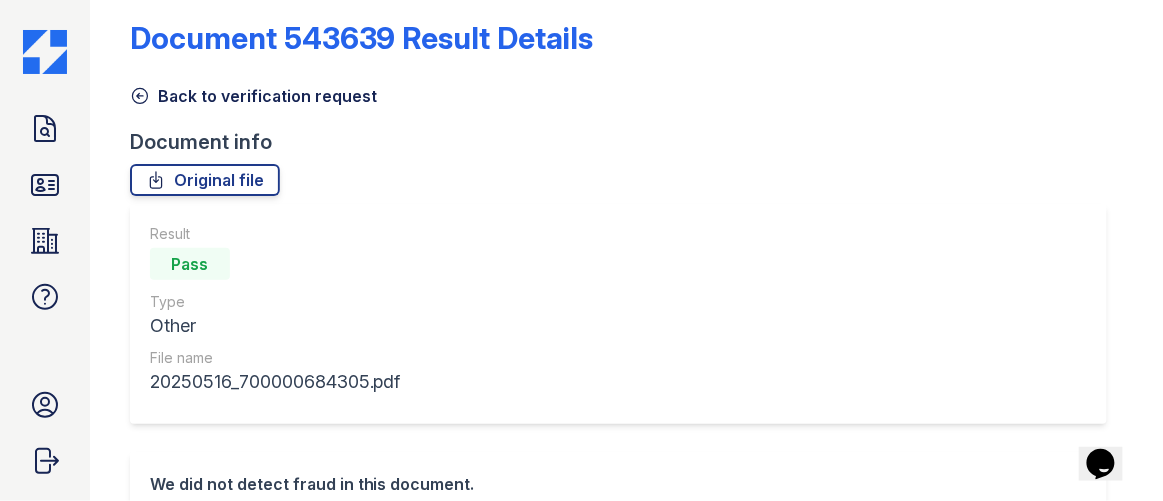 click 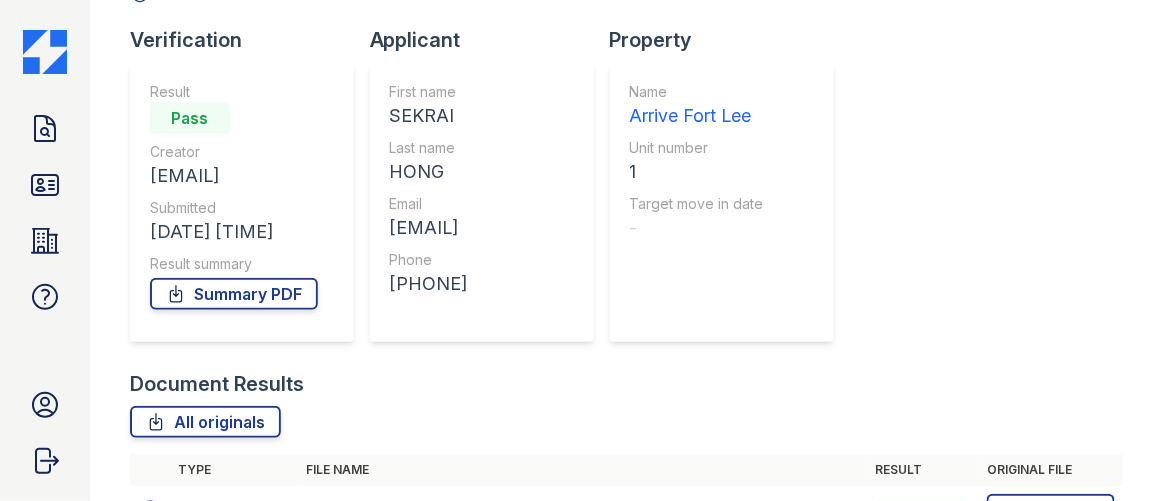 scroll, scrollTop: 0, scrollLeft: 0, axis: both 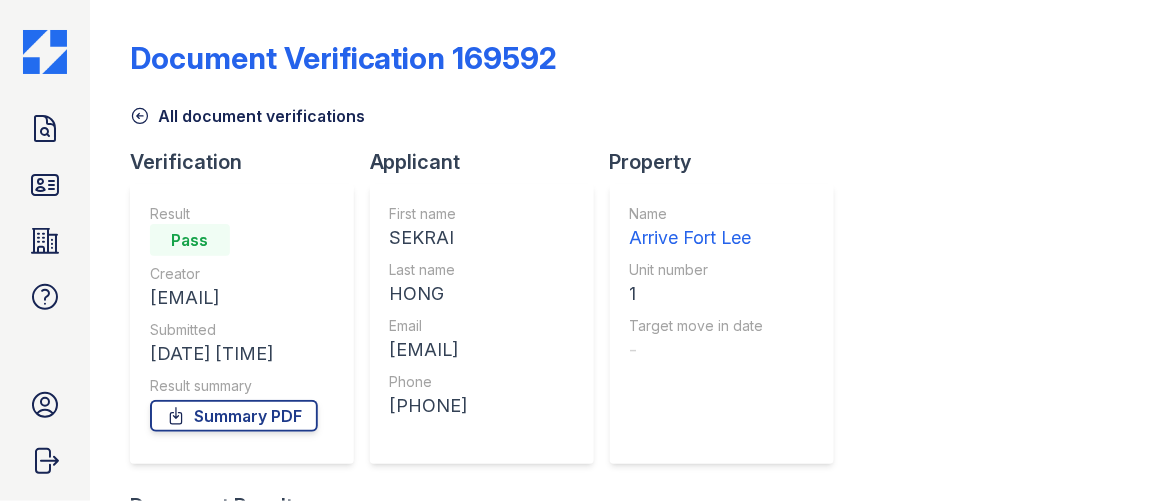 click 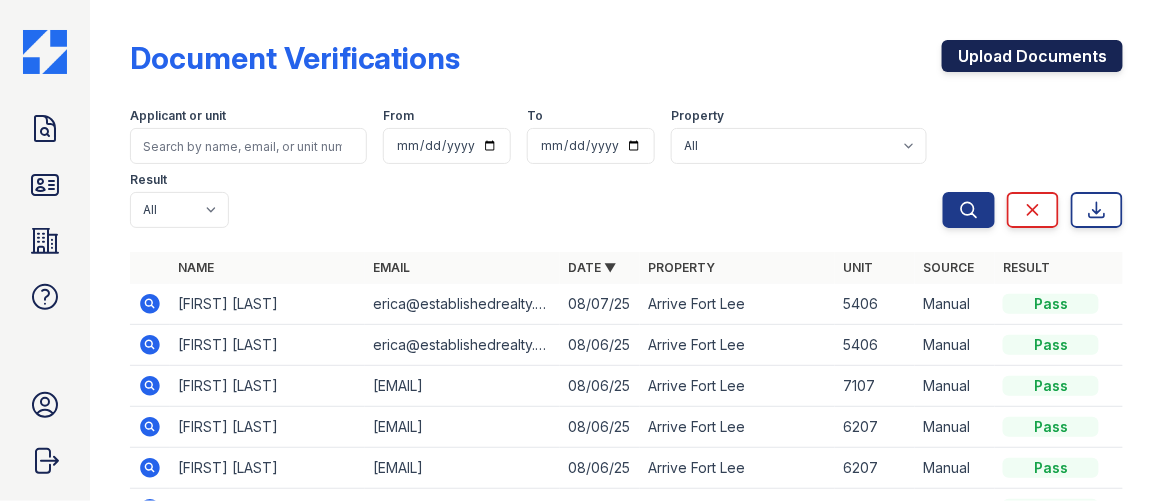 click on "Upload Documents" at bounding box center (1032, 56) 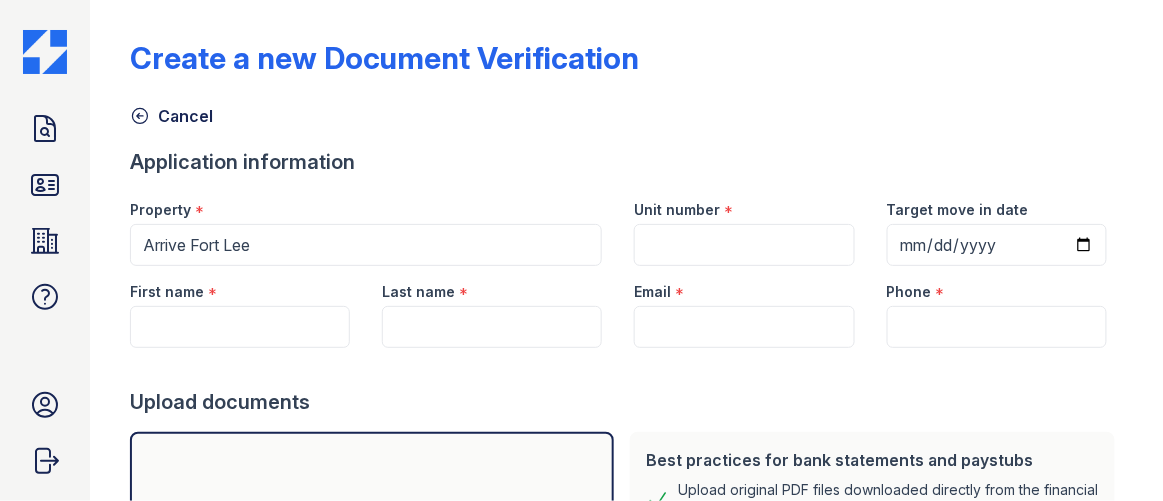 click on "First name
*" at bounding box center [240, 286] 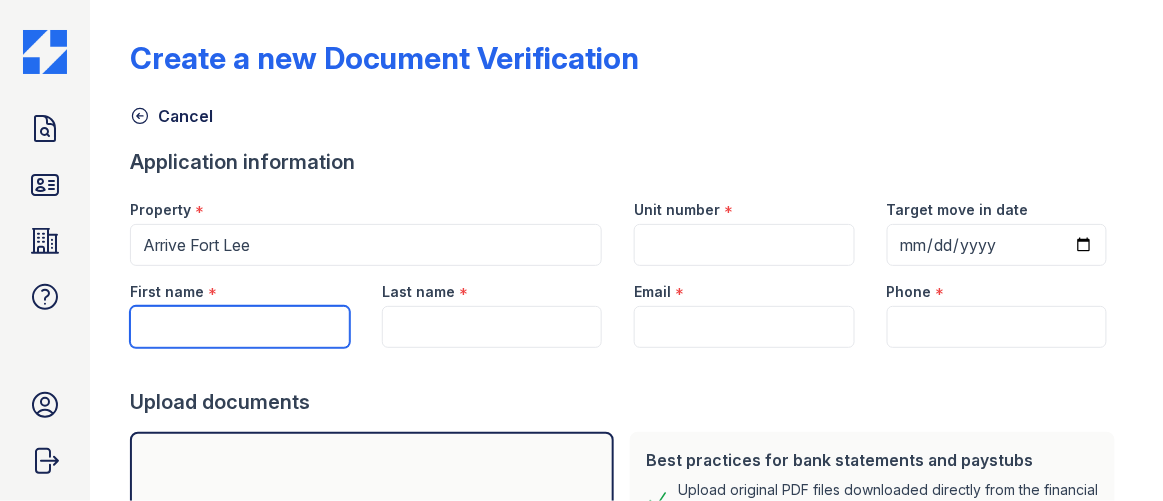 click on "First name" at bounding box center (240, 327) 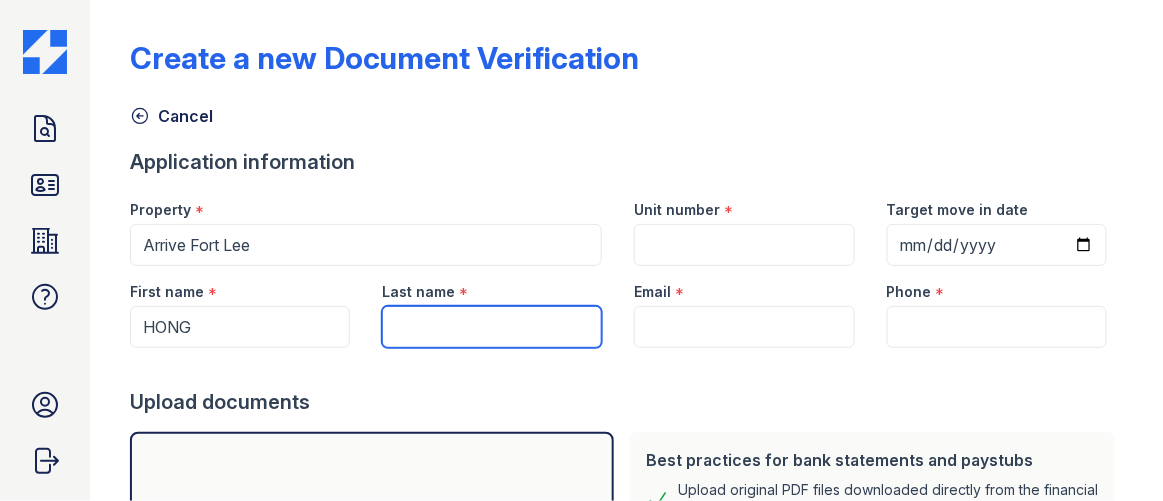 click on "Last name" at bounding box center [492, 327] 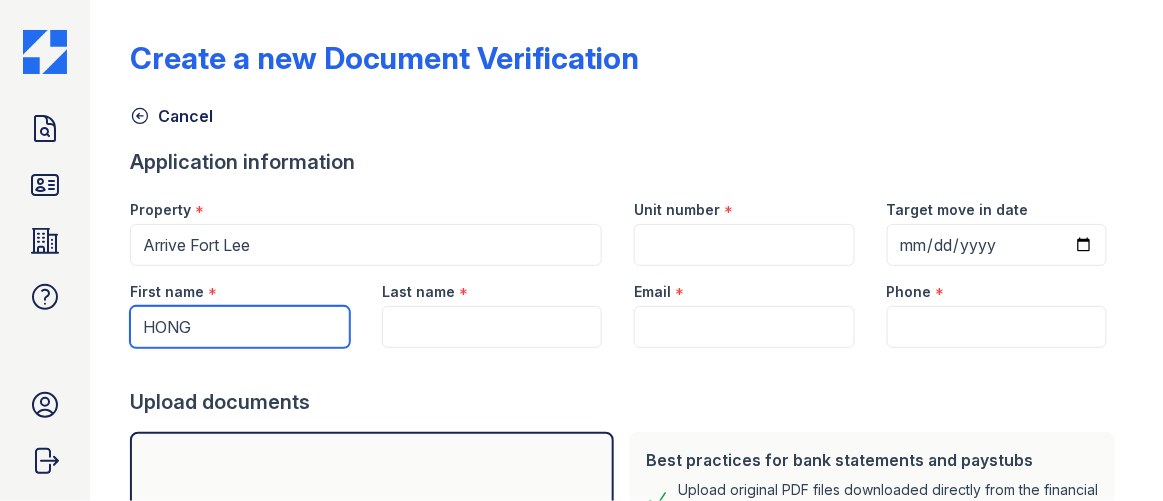 drag, startPoint x: 254, startPoint y: 341, endPoint x: 164, endPoint y: 350, distance: 90.44888 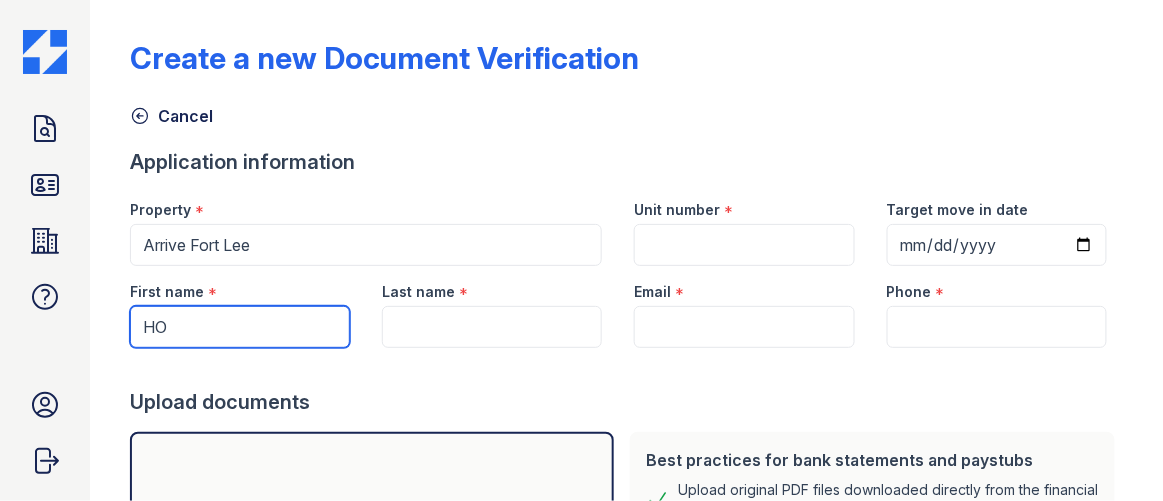 type on "H" 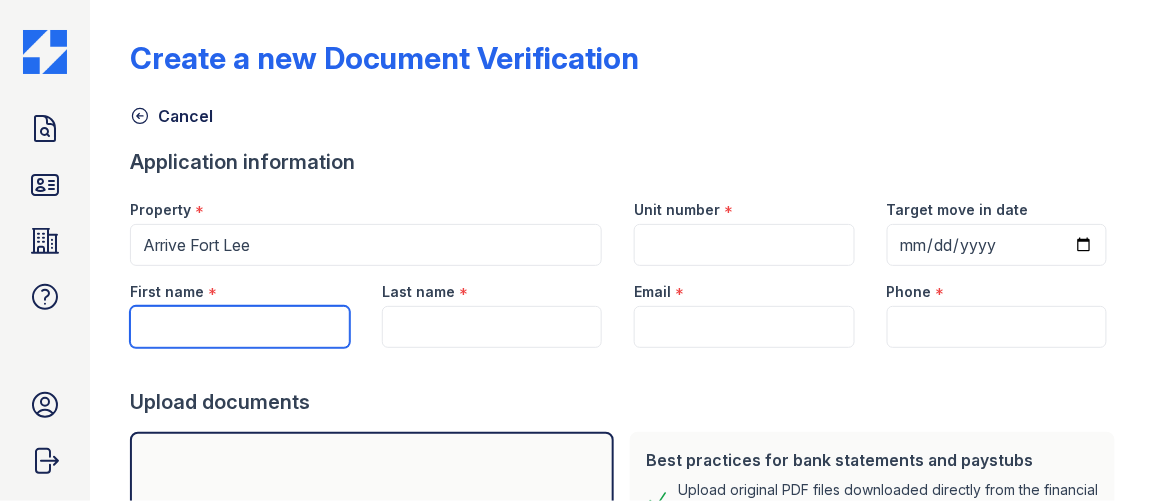 paste on "SEKRAI" 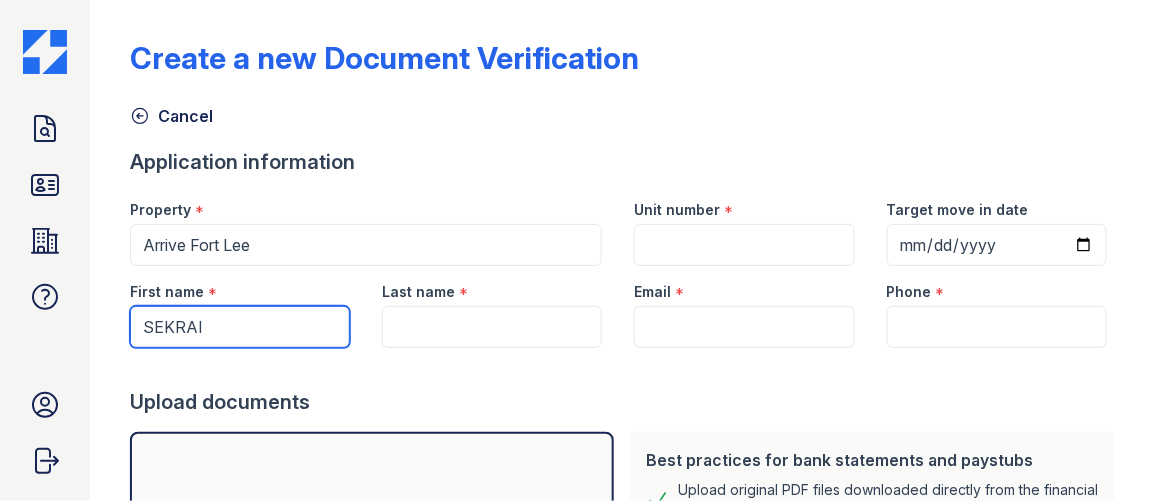 type on "SEKRAI" 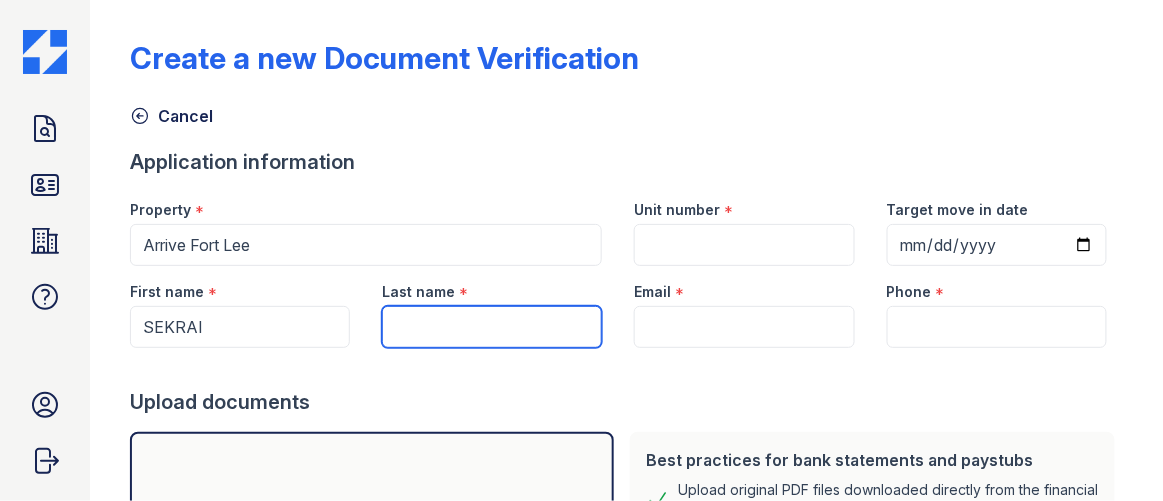 click on "Last name" at bounding box center [492, 327] 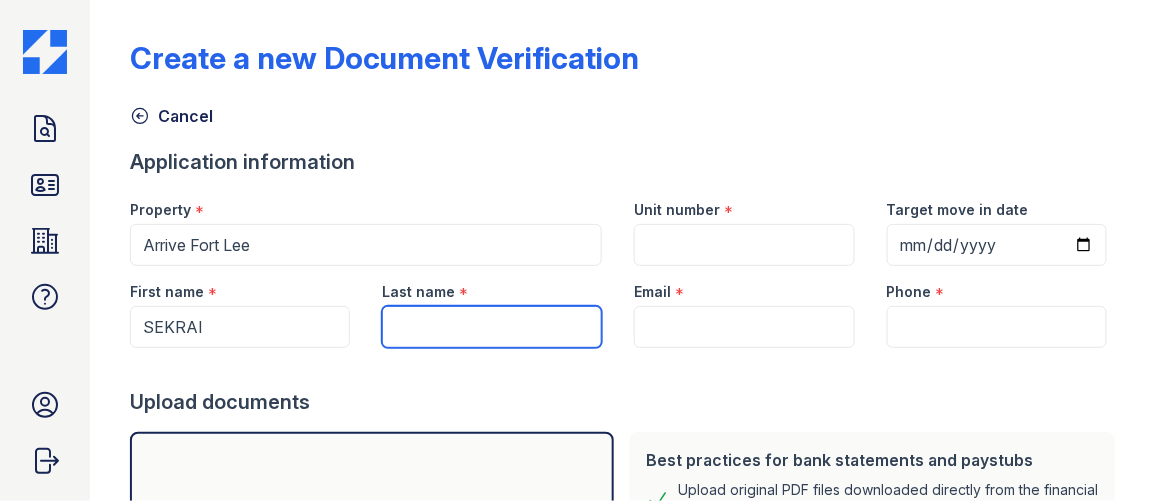 paste on "HONG" 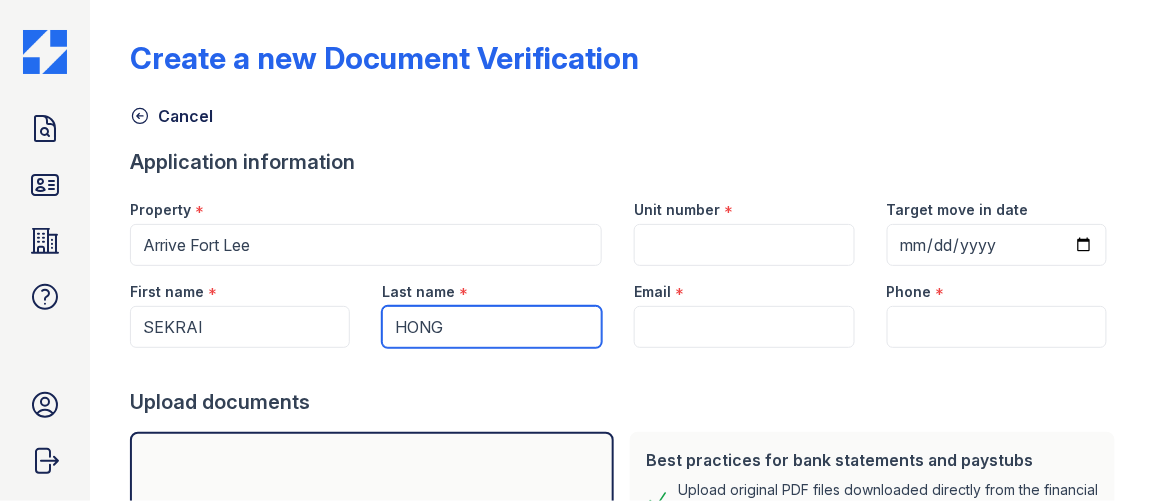 type on "HONG" 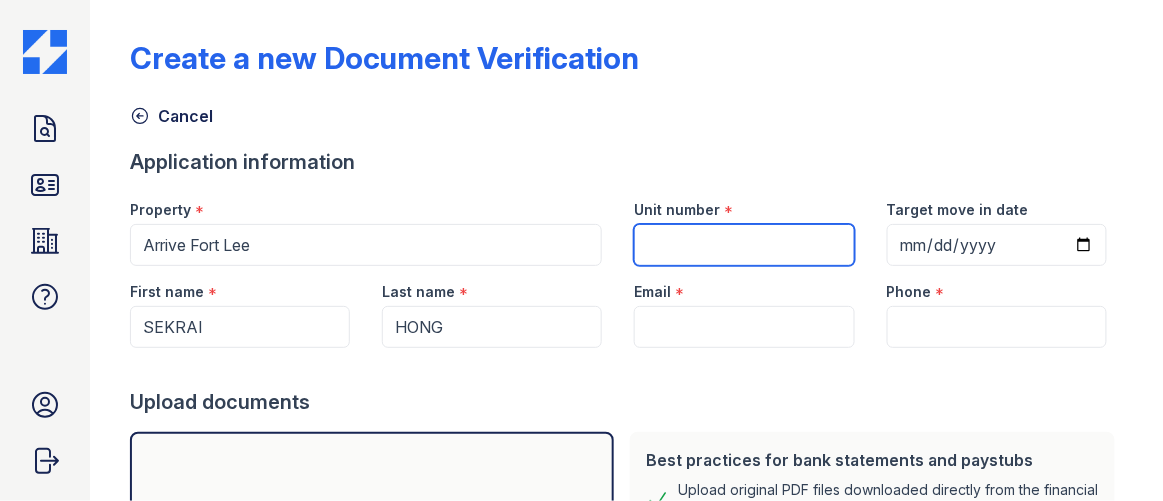 click on "Unit number" at bounding box center (744, 245) 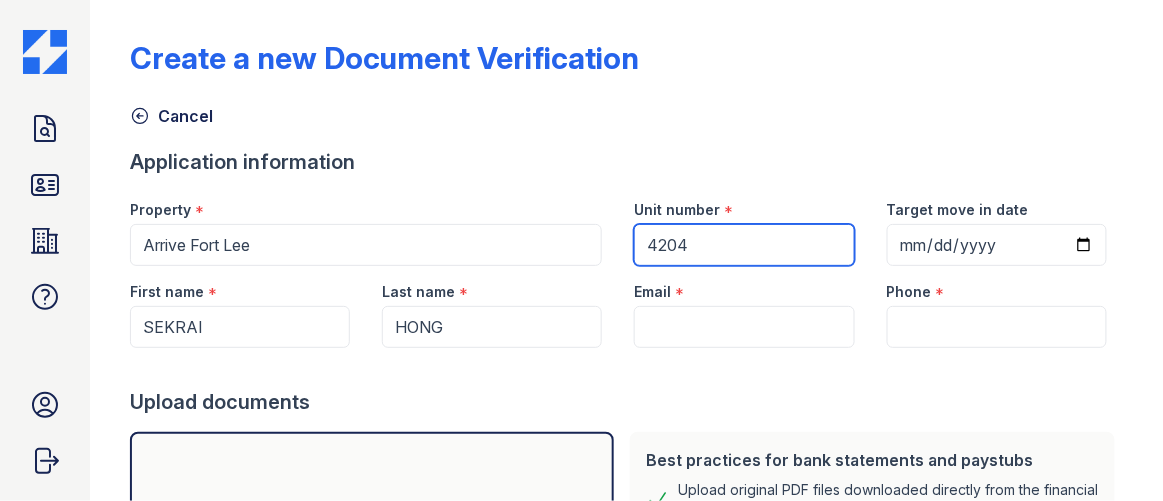 type on "4204" 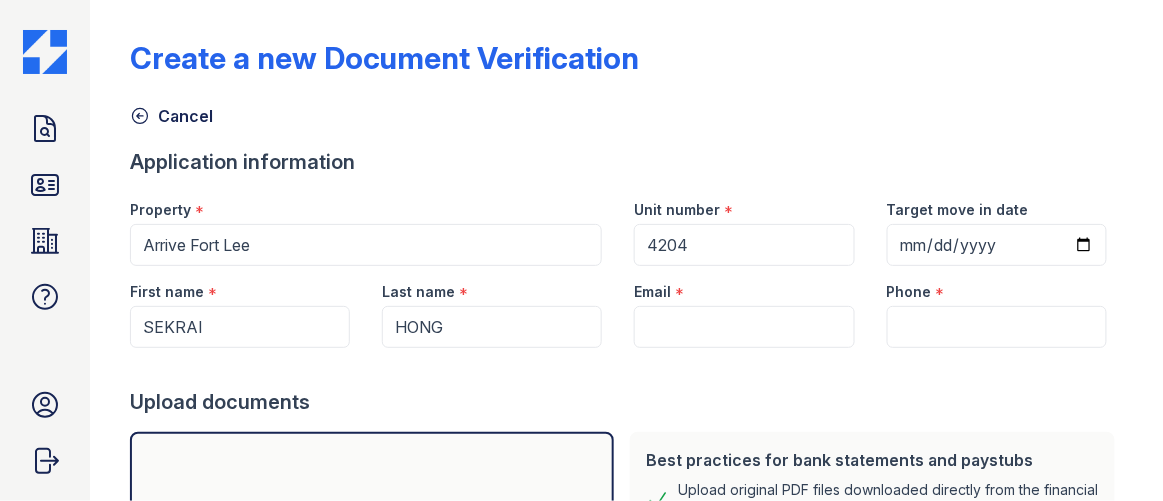 click on "Email
*" at bounding box center (744, 286) 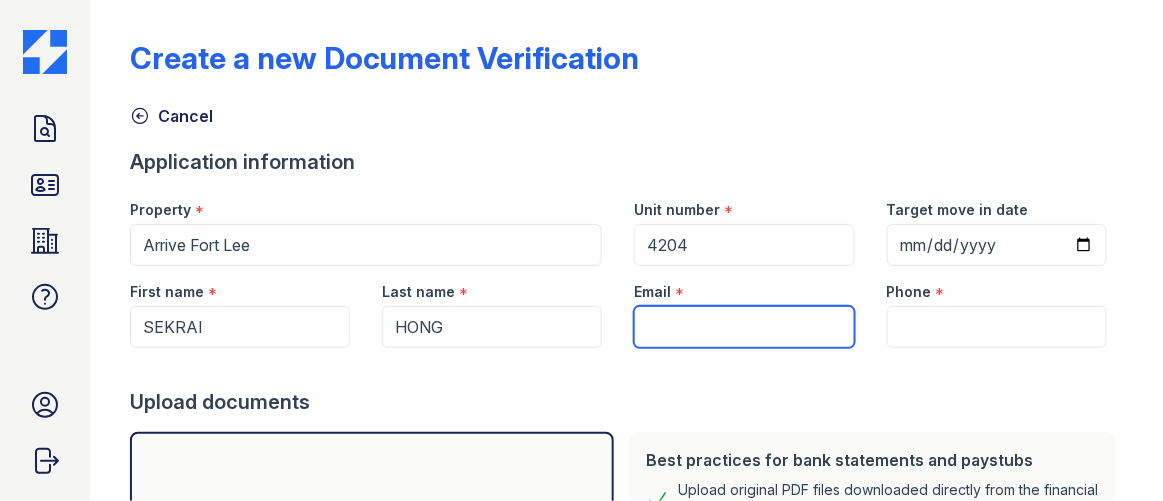 drag, startPoint x: 675, startPoint y: 322, endPoint x: 663, endPoint y: 291, distance: 33.24154 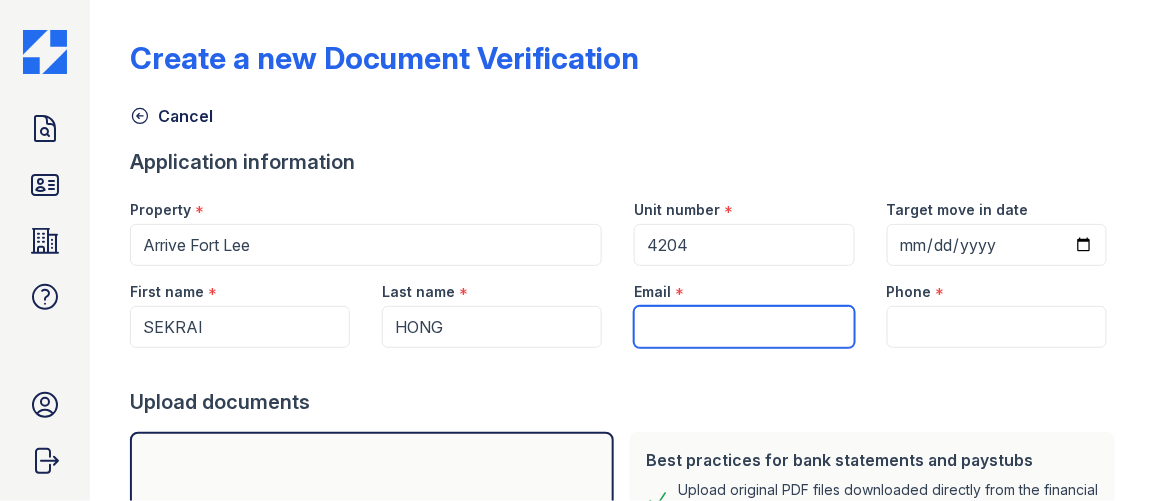 paste on "[EMAIL]" 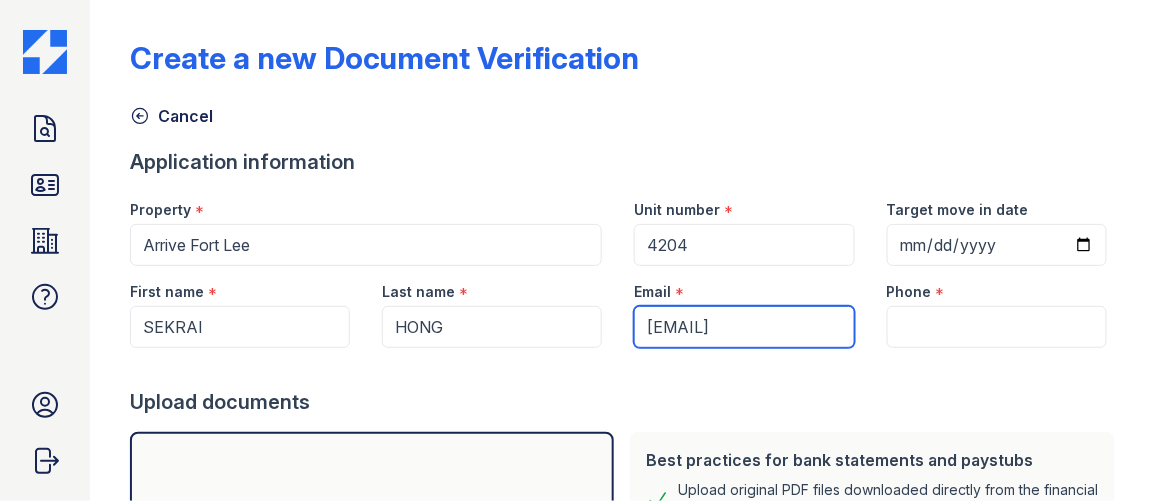 type on "[EMAIL]" 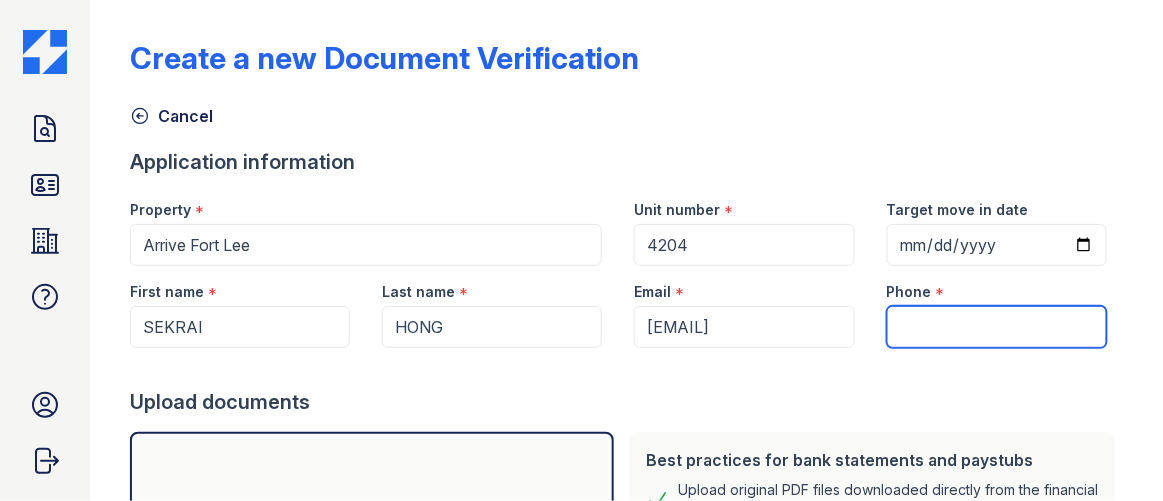 drag, startPoint x: 1019, startPoint y: 316, endPoint x: 923, endPoint y: 231, distance: 128.22246 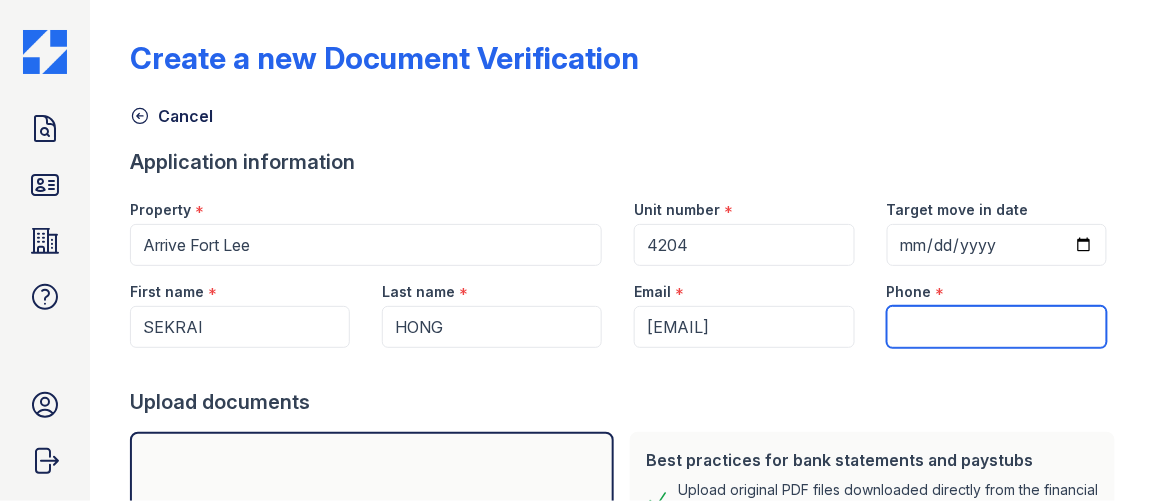 paste on "(201) 314-6664" 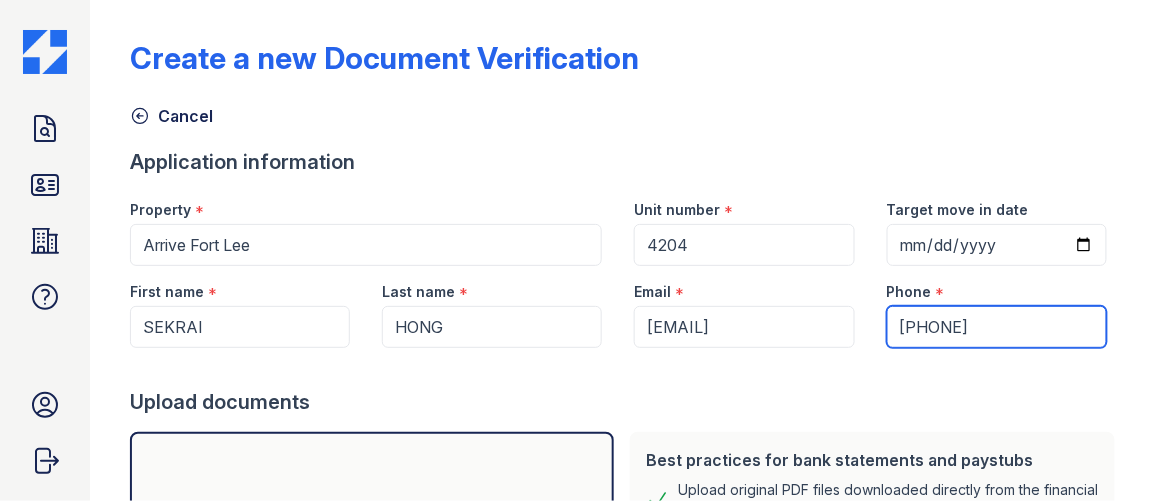 scroll, scrollTop: 272, scrollLeft: 0, axis: vertical 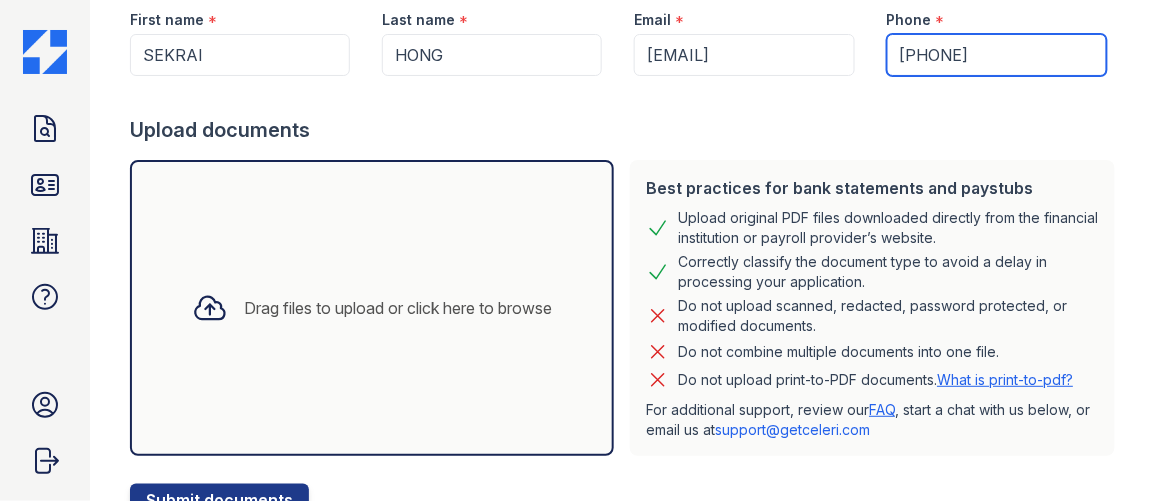 type on "(201) 314-6664" 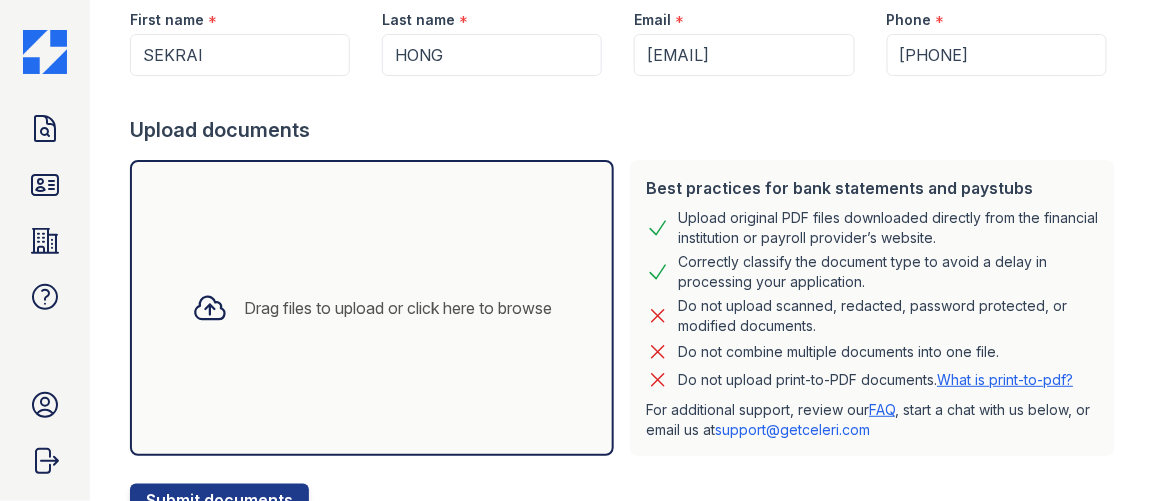 click on "Drag files to upload or click here to browse" at bounding box center (372, 308) 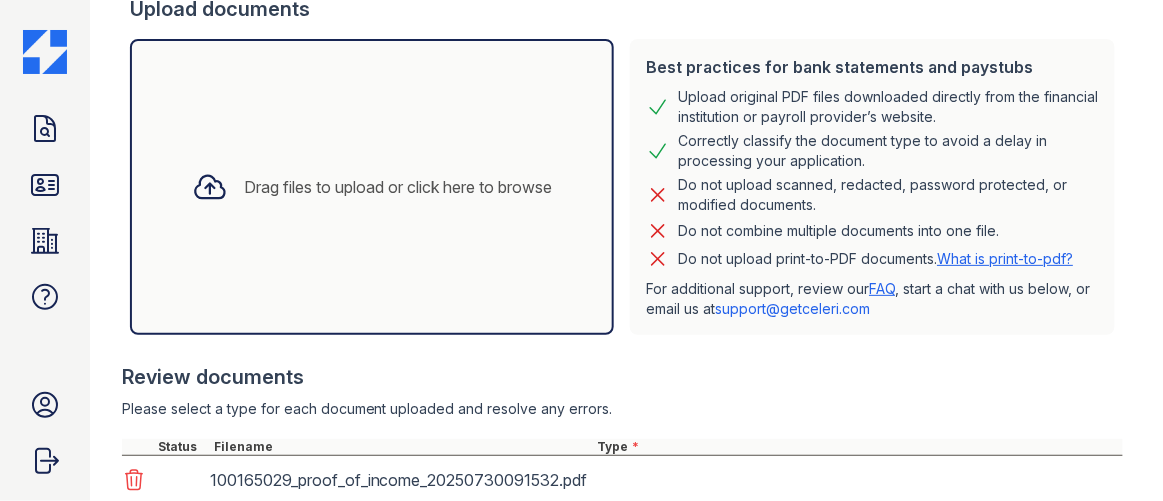 scroll, scrollTop: 631, scrollLeft: 0, axis: vertical 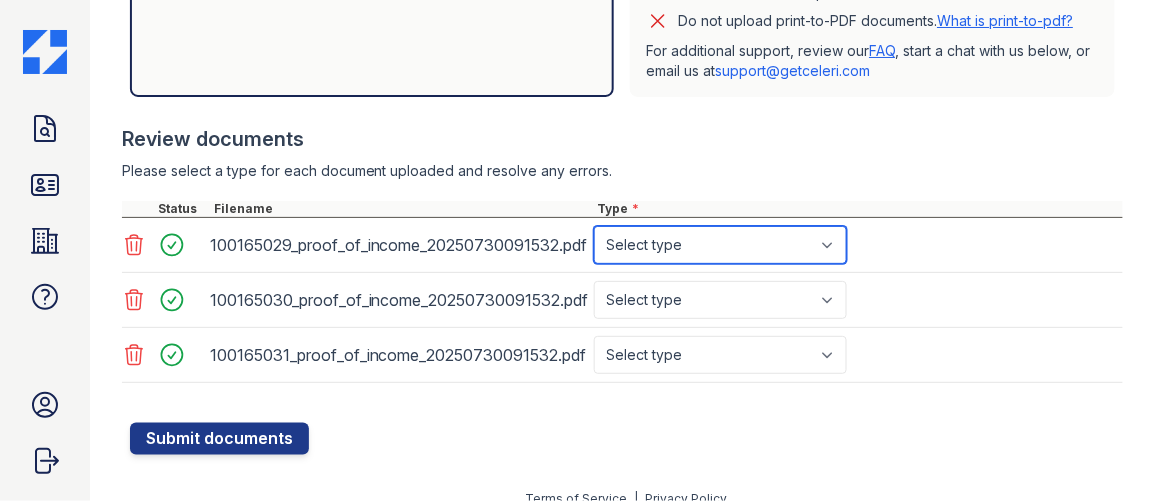 click on "Select type
Paystub
Bank Statement
Offer Letter
Tax Documents
Benefit Award Letter
Investment Account Statement
Other" at bounding box center (720, 245) 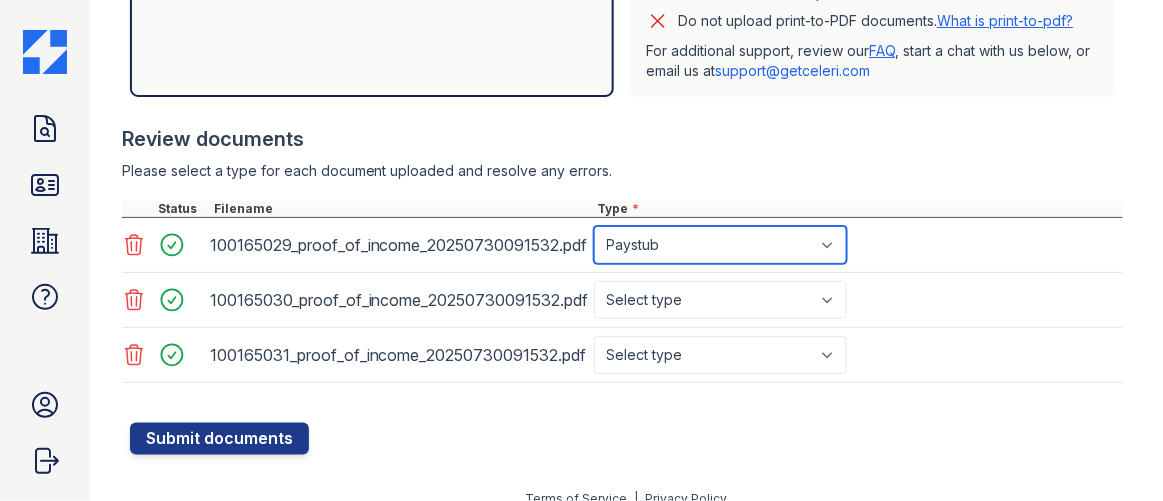 click on "Select type
Paystub
Bank Statement
Offer Letter
Tax Documents
Benefit Award Letter
Investment Account Statement
Other" at bounding box center [720, 245] 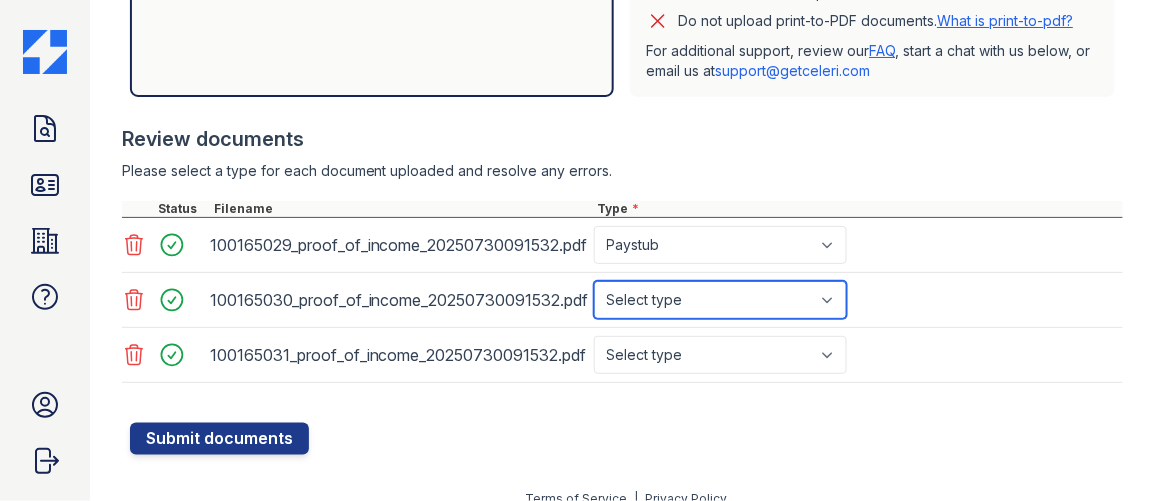 click on "Select type
Paystub
Bank Statement
Offer Letter
Tax Documents
Benefit Award Letter
Investment Account Statement
Other" at bounding box center (720, 300) 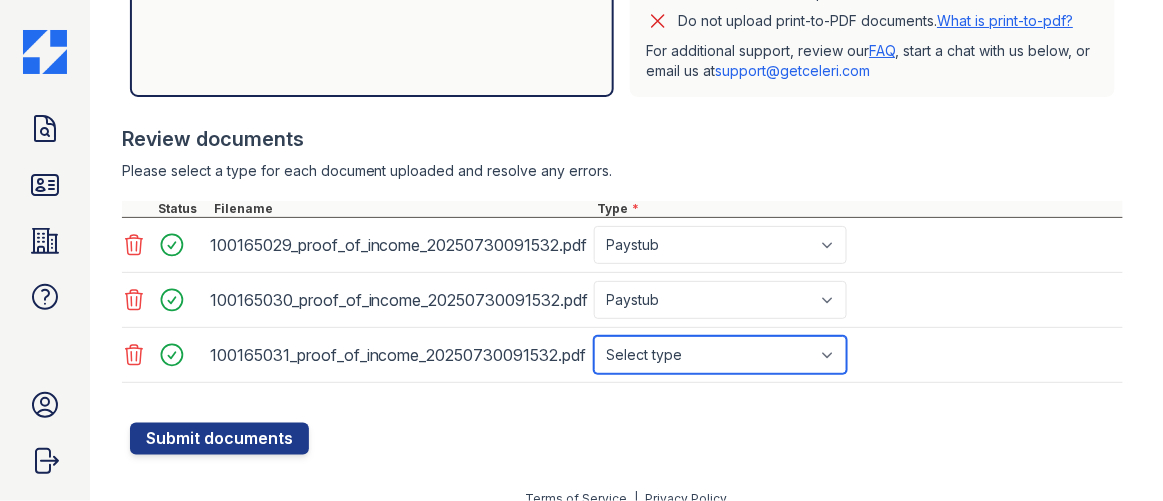 click on "Select type
Paystub
Bank Statement
Offer Letter
Tax Documents
Benefit Award Letter
Investment Account Statement
Other" at bounding box center [720, 355] 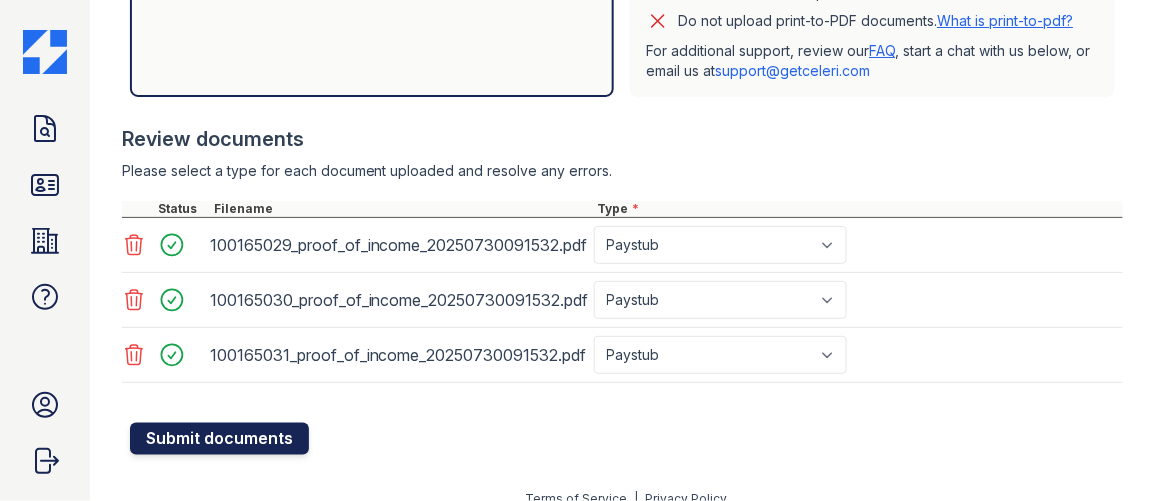 click on "Submit documents" at bounding box center (219, 439) 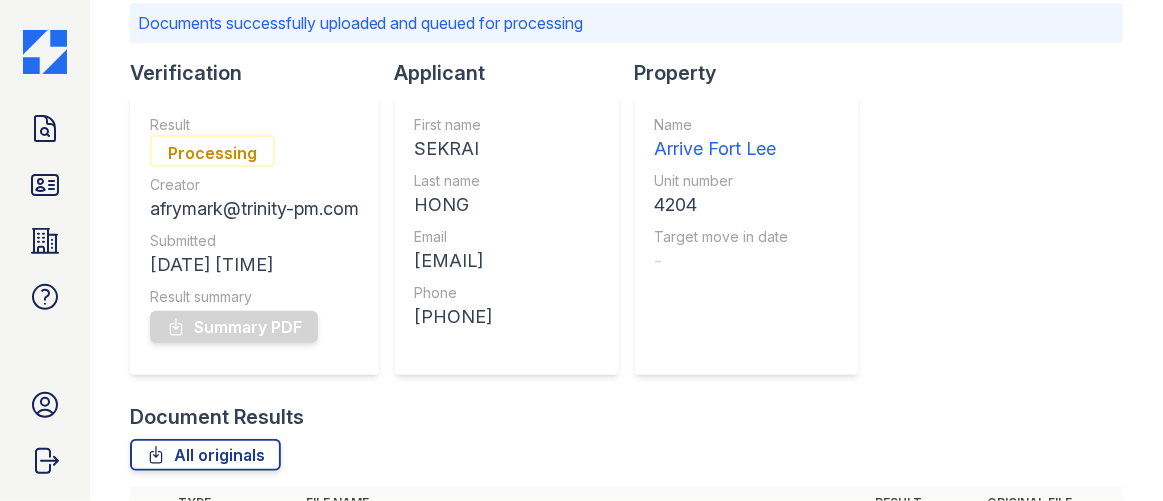 scroll, scrollTop: 0, scrollLeft: 0, axis: both 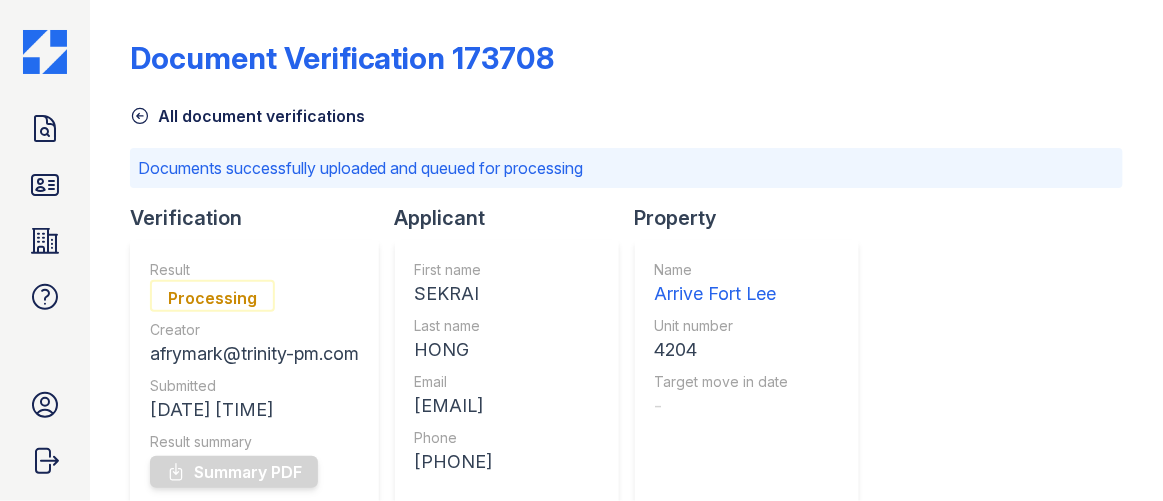 click 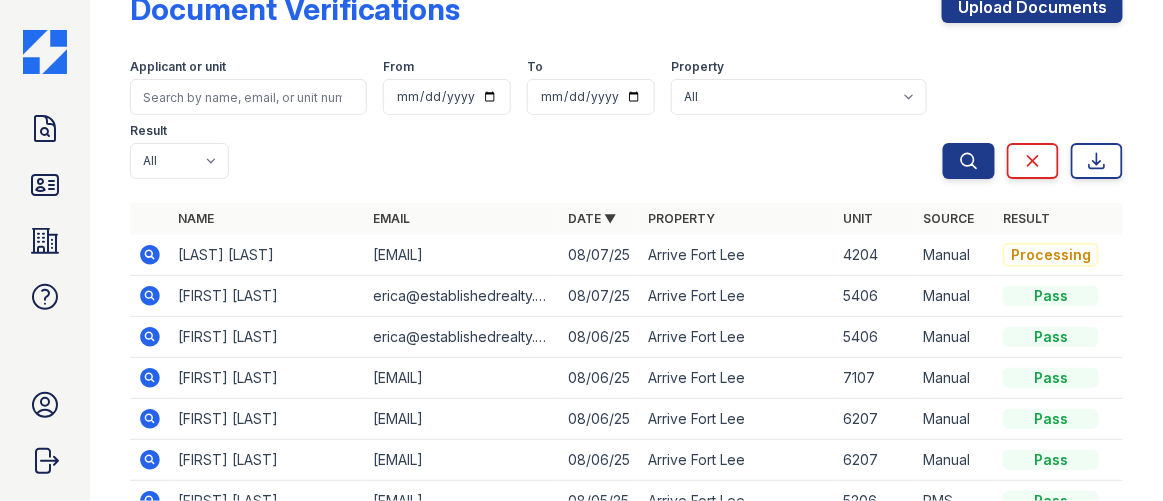 scroll, scrollTop: 90, scrollLeft: 0, axis: vertical 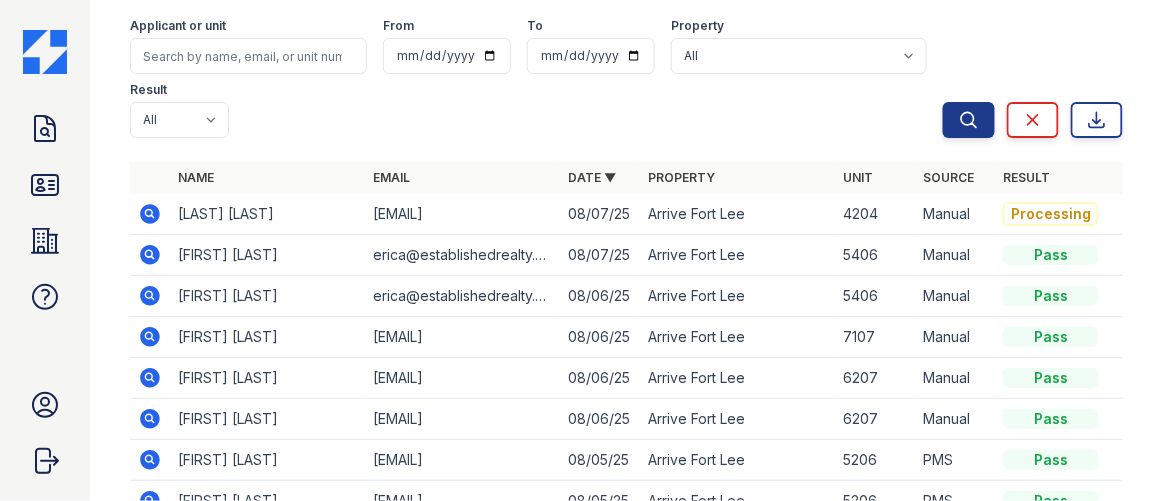 click 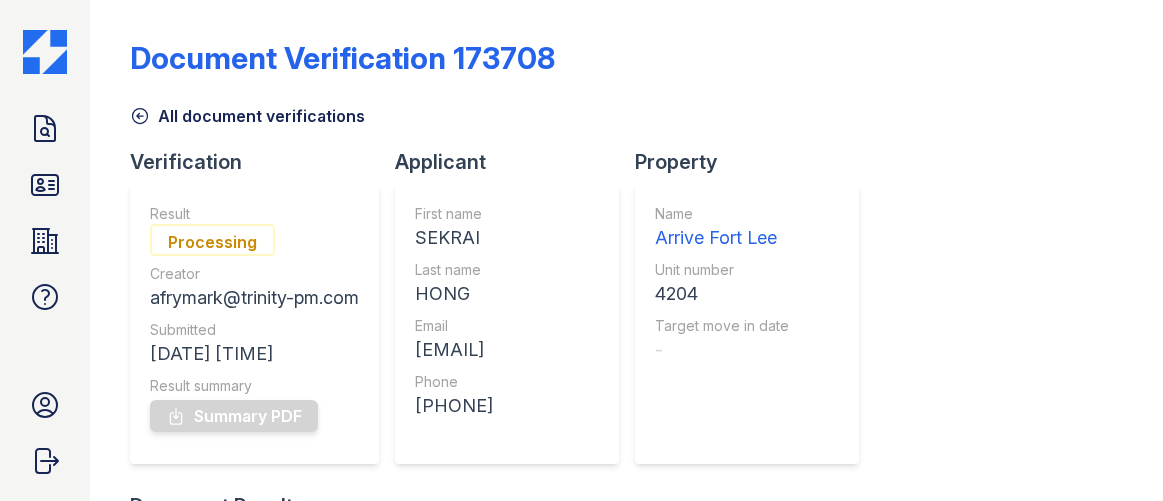 scroll, scrollTop: 0, scrollLeft: 0, axis: both 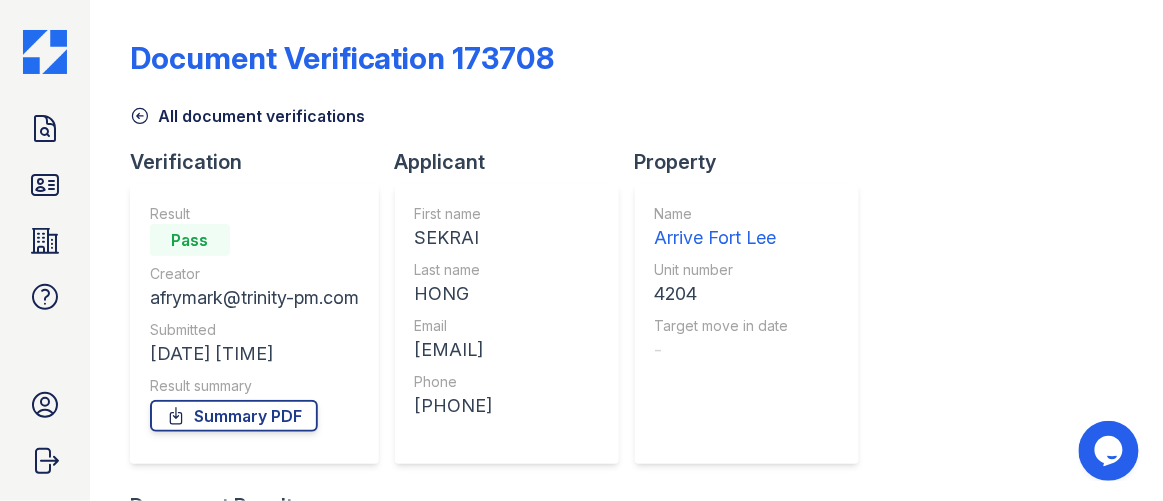 click 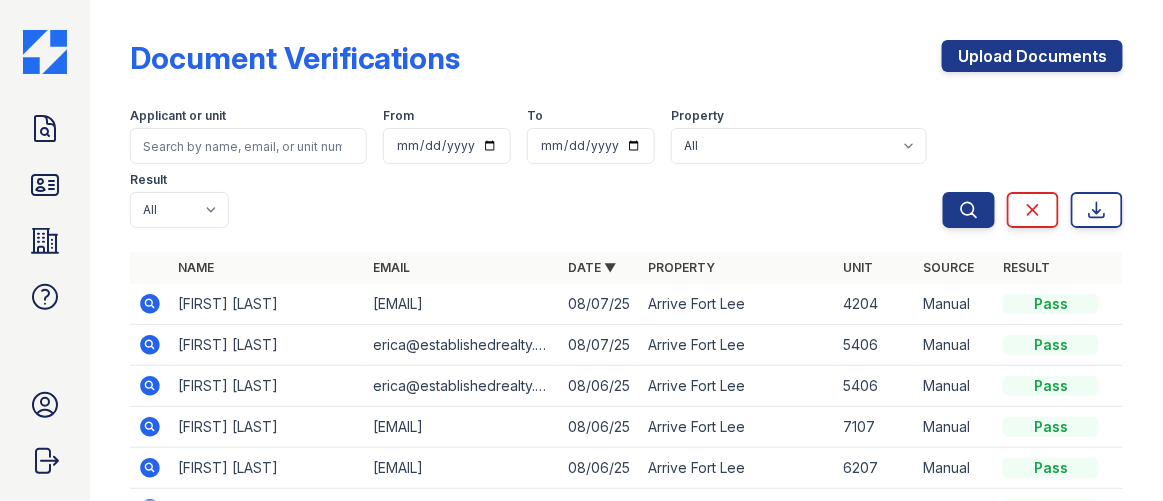 click at bounding box center [150, 304] 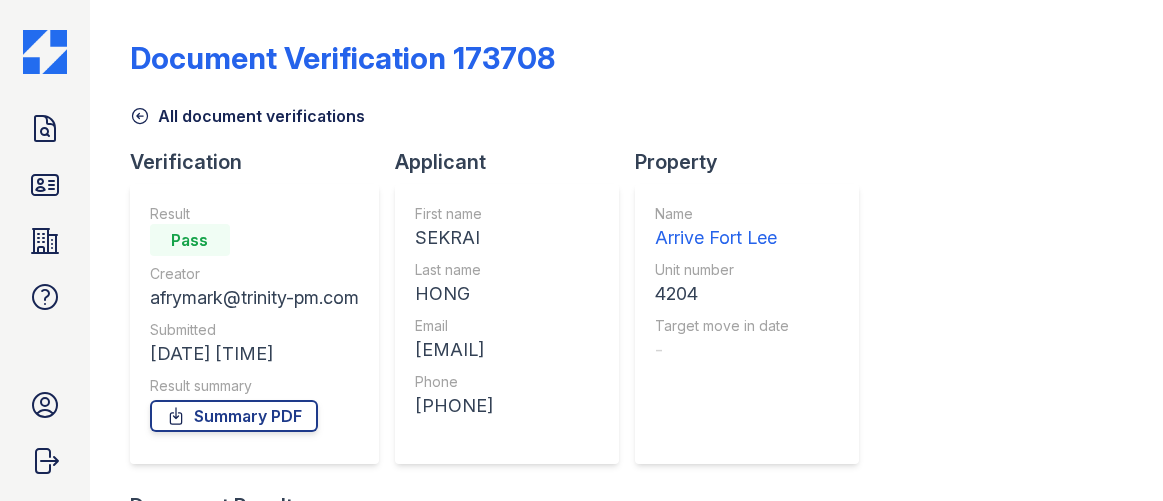 scroll, scrollTop: 0, scrollLeft: 0, axis: both 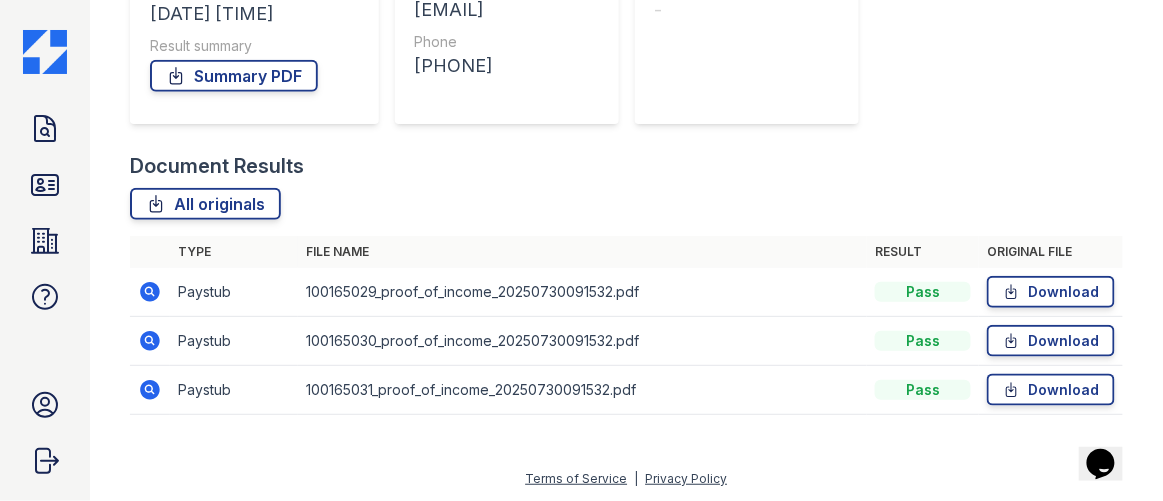 click 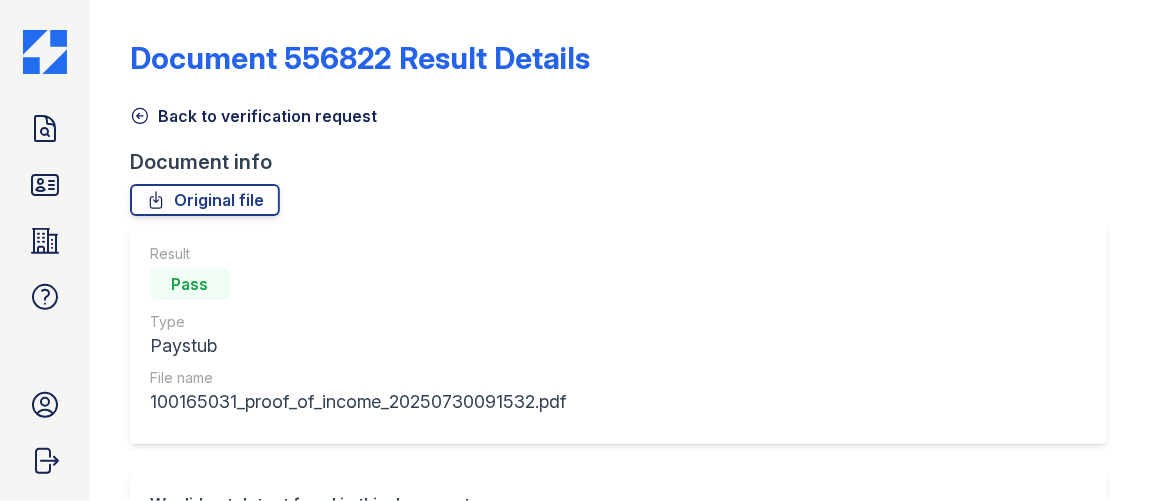 scroll, scrollTop: 0, scrollLeft: 0, axis: both 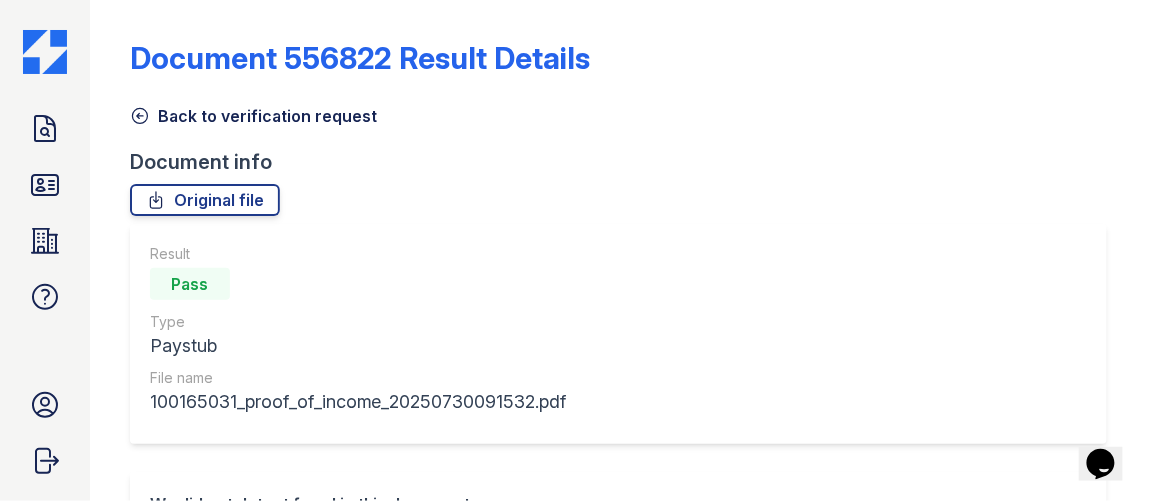 click 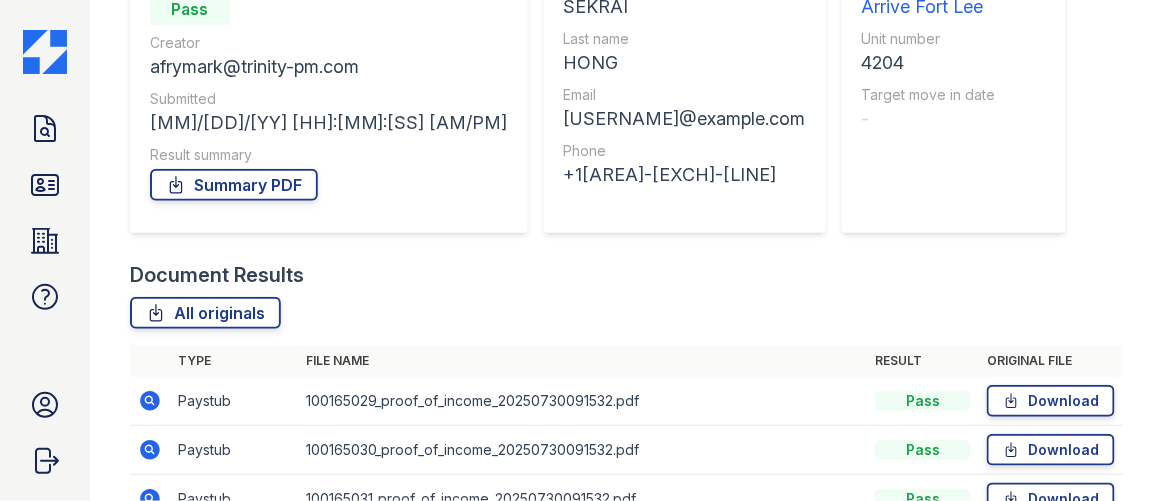 scroll, scrollTop: 340, scrollLeft: 0, axis: vertical 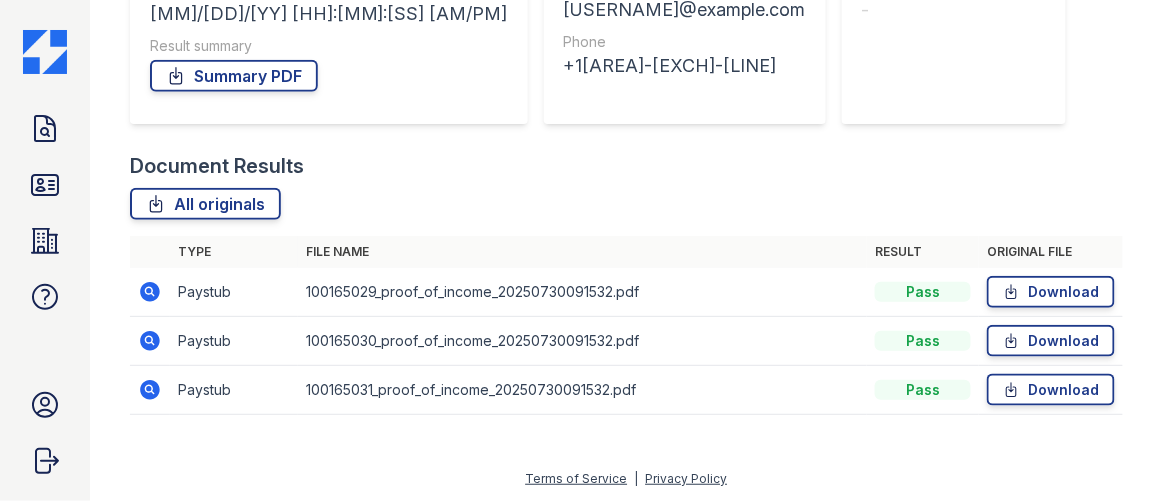click 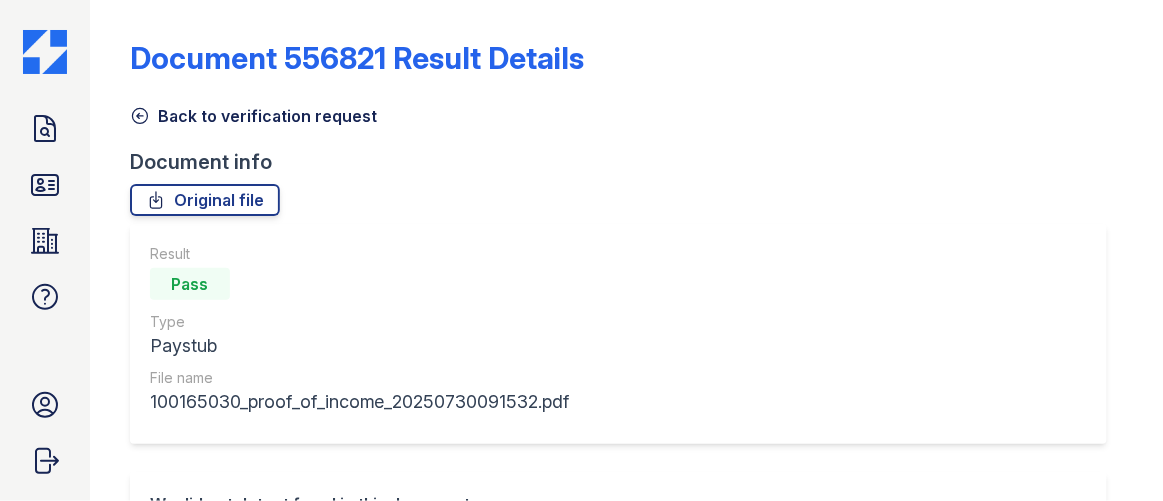 scroll, scrollTop: 0, scrollLeft: 0, axis: both 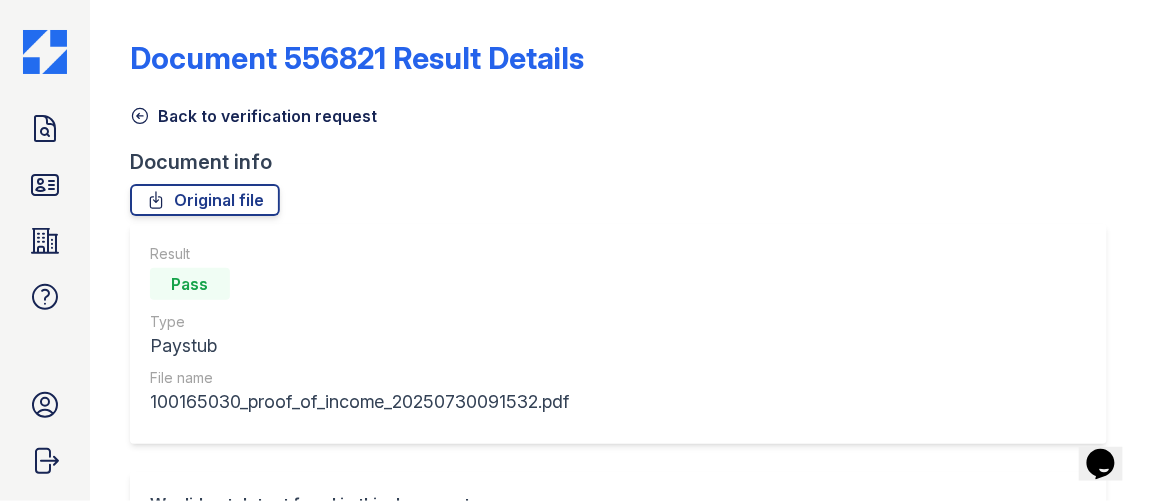 click 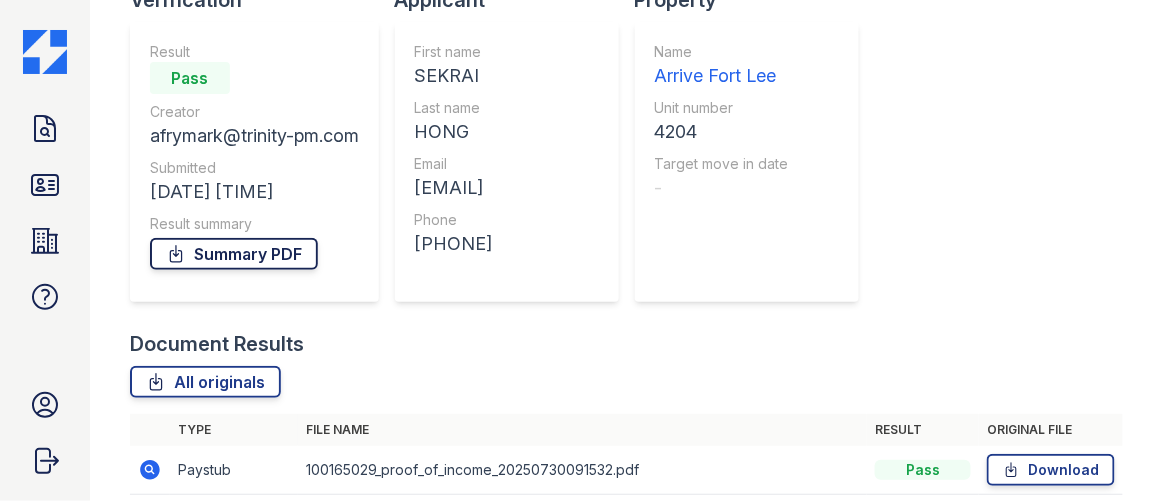 scroll, scrollTop: 340, scrollLeft: 0, axis: vertical 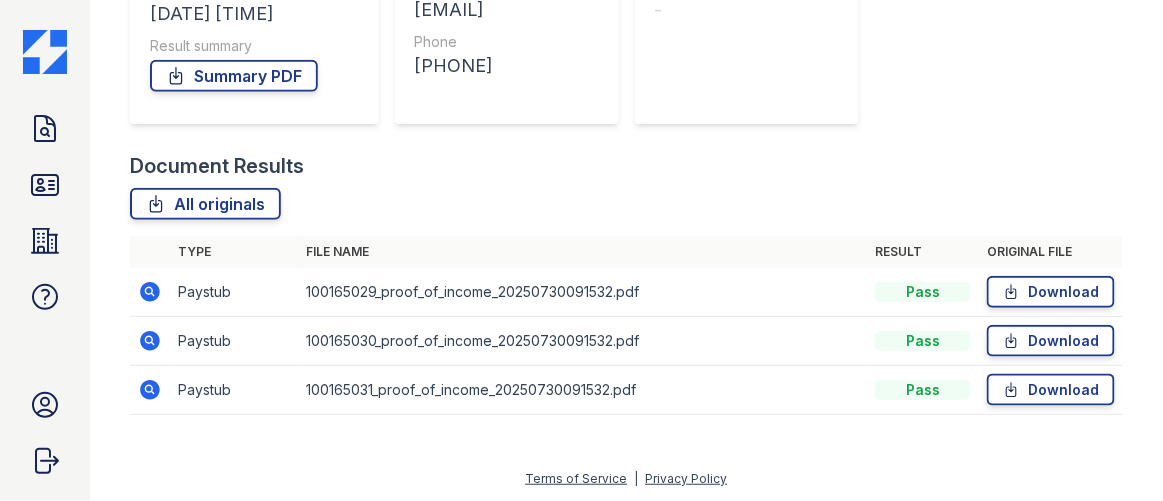 click 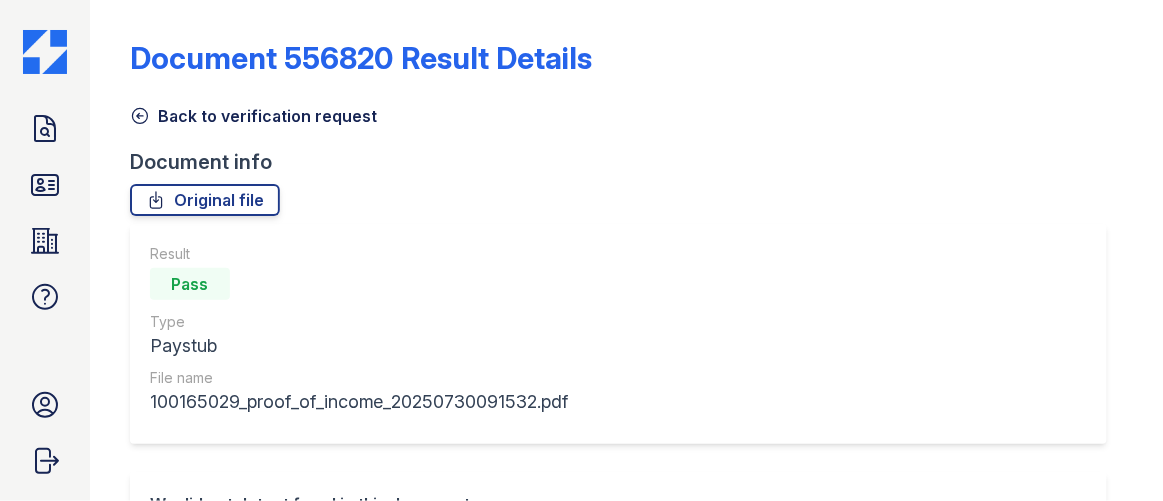scroll, scrollTop: 0, scrollLeft: 0, axis: both 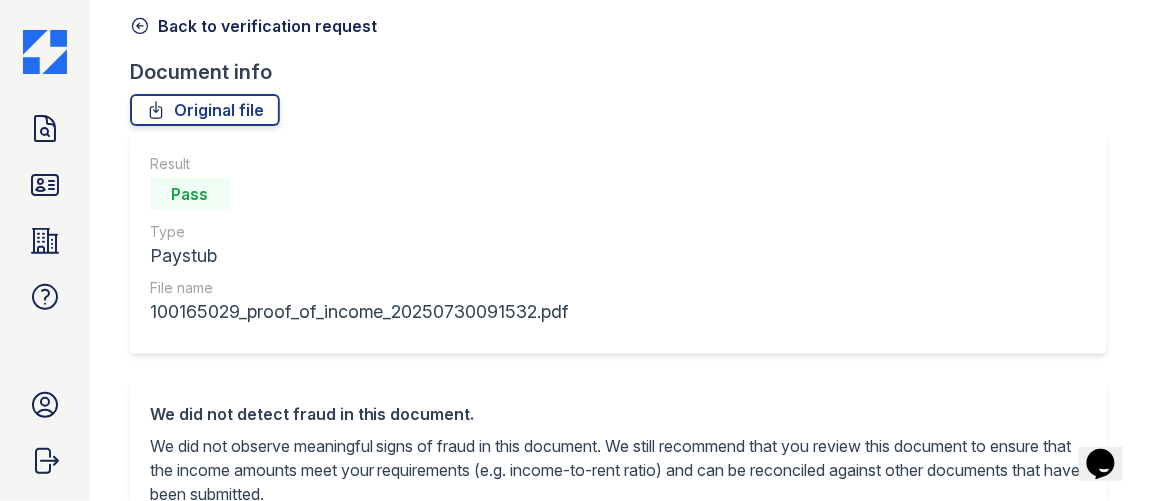 click 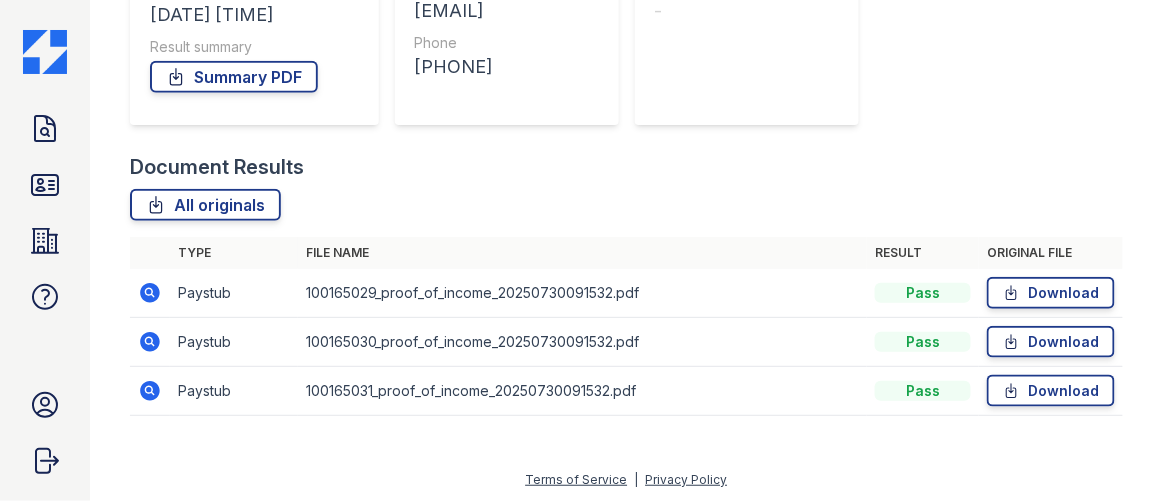 scroll, scrollTop: 340, scrollLeft: 0, axis: vertical 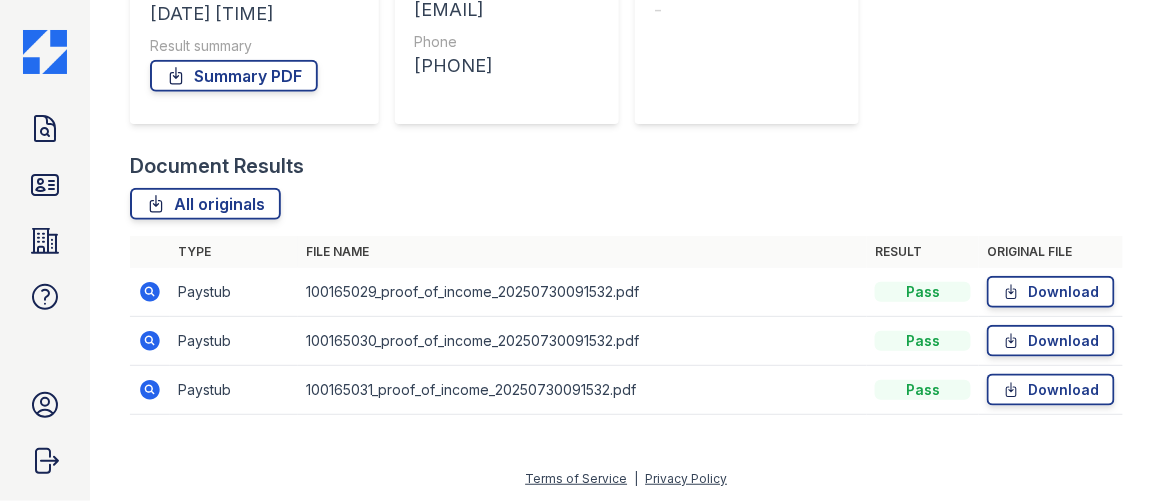 click 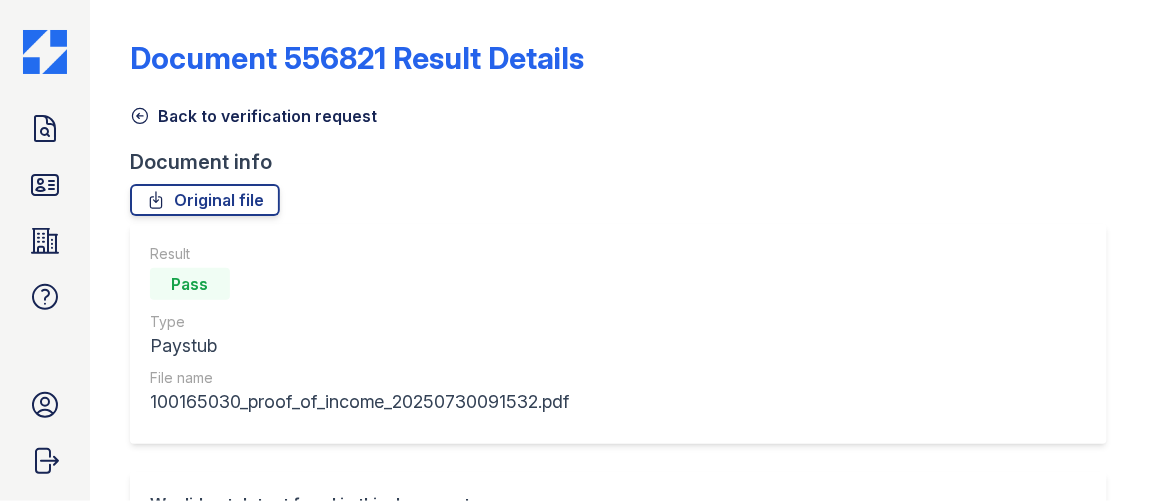 scroll, scrollTop: 0, scrollLeft: 0, axis: both 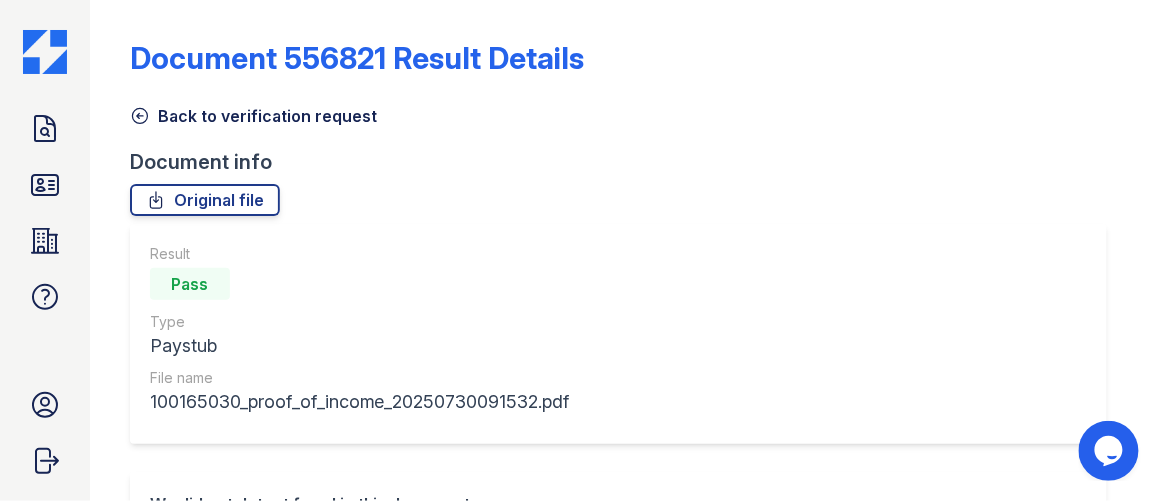 click 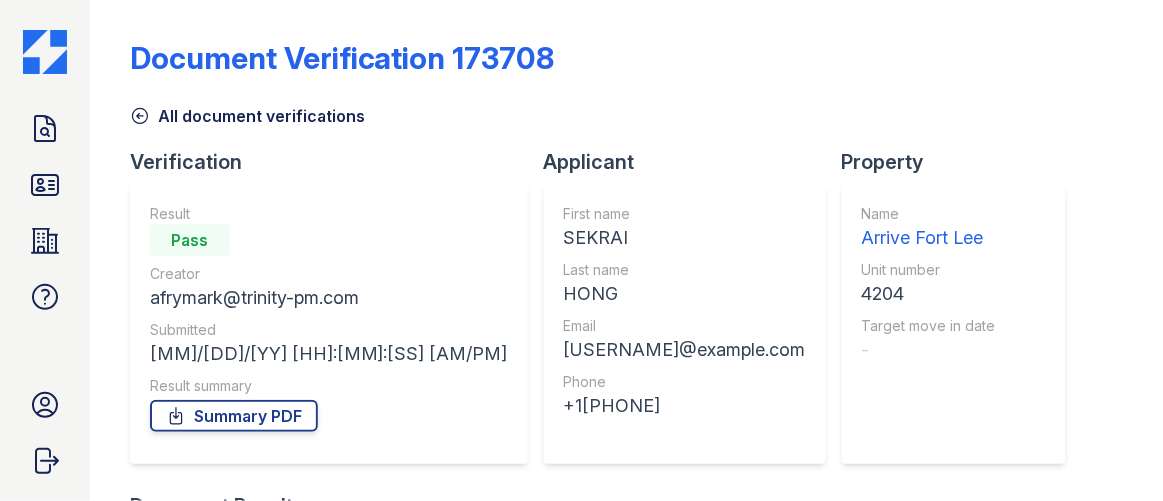scroll, scrollTop: 340, scrollLeft: 0, axis: vertical 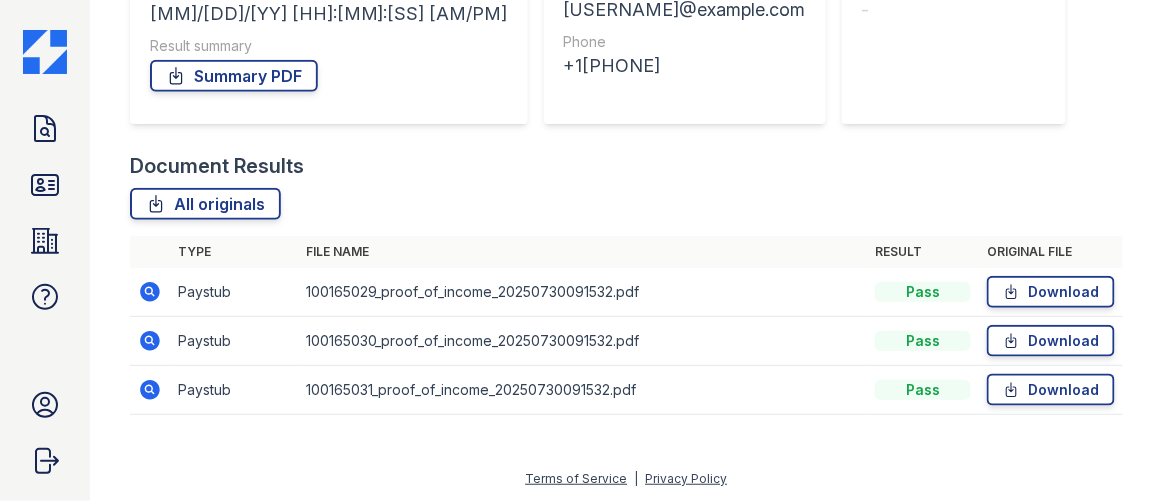 click 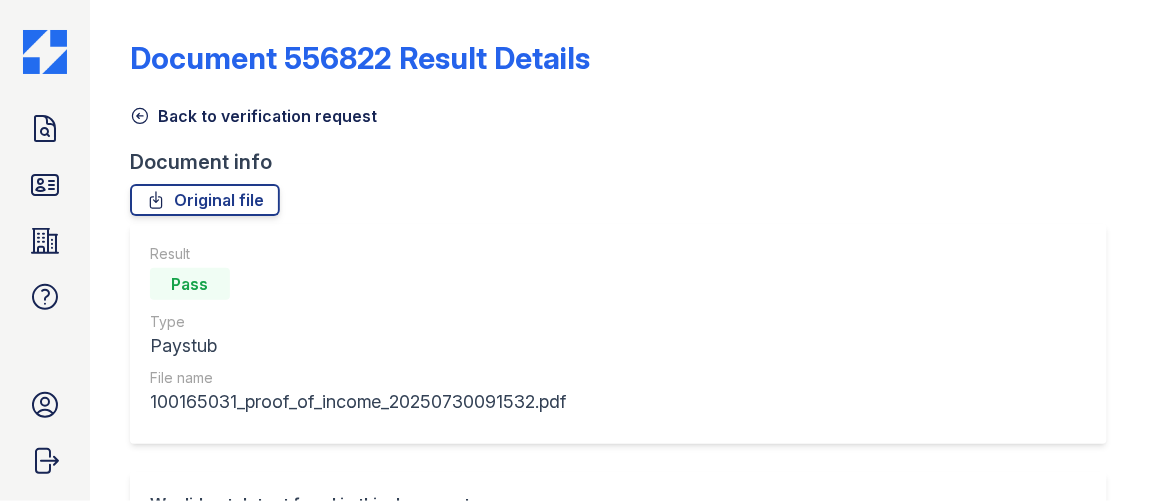 scroll, scrollTop: 0, scrollLeft: 0, axis: both 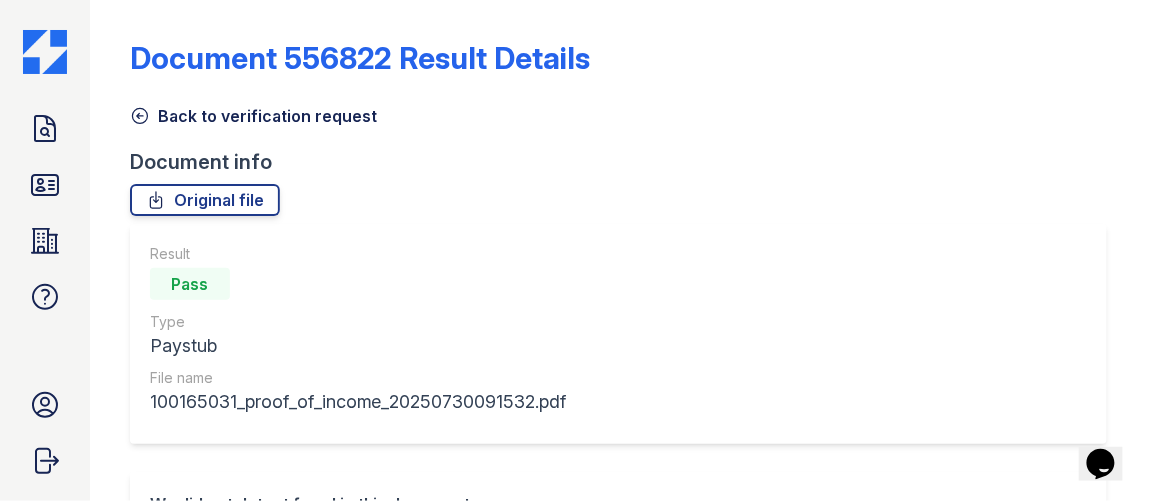 click 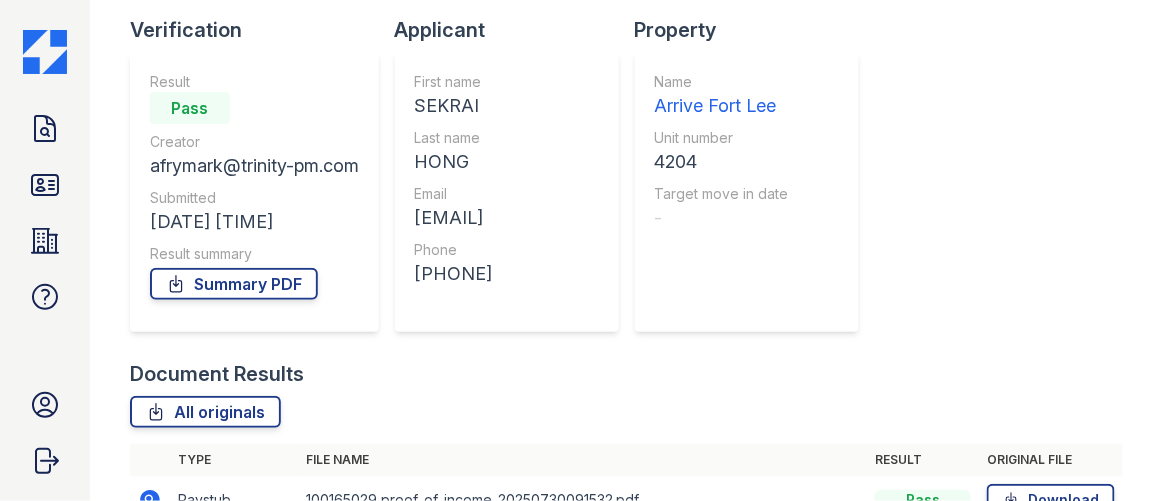 scroll, scrollTop: 340, scrollLeft: 0, axis: vertical 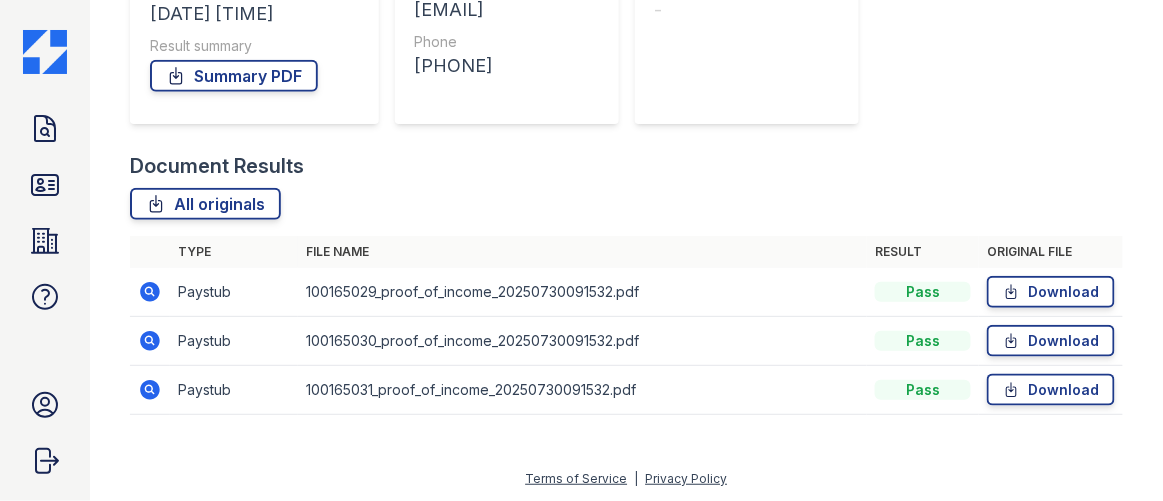 click 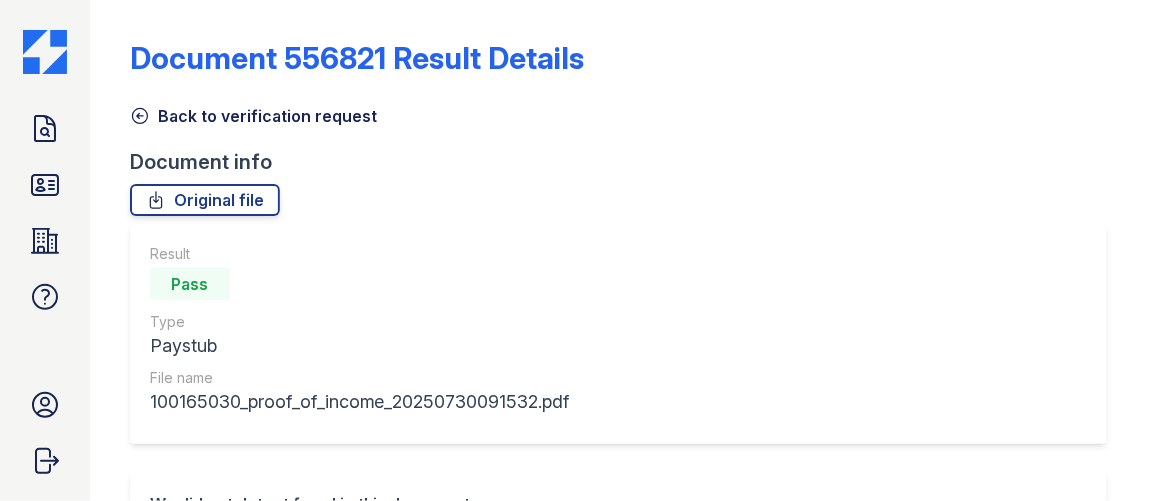 scroll, scrollTop: 0, scrollLeft: 0, axis: both 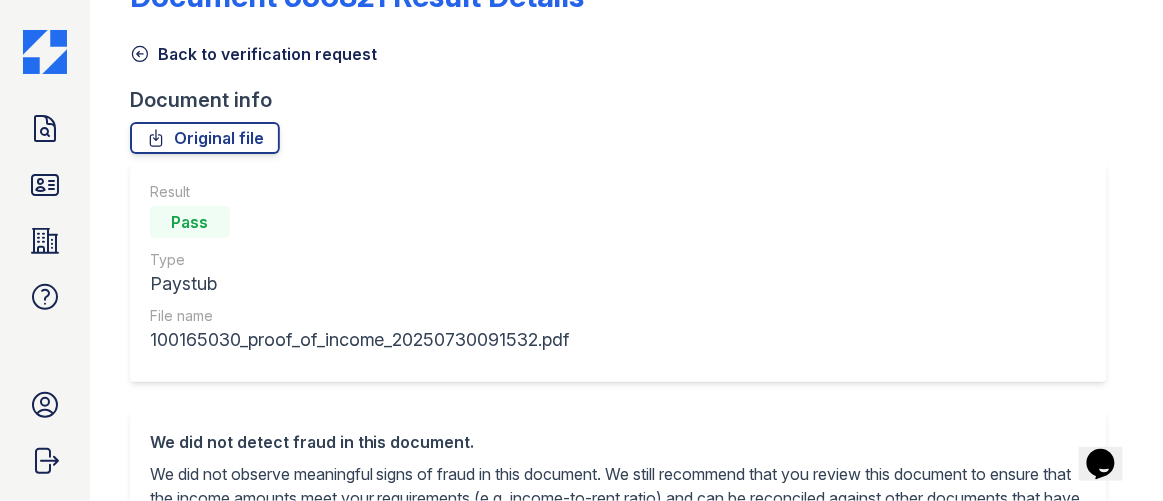 click 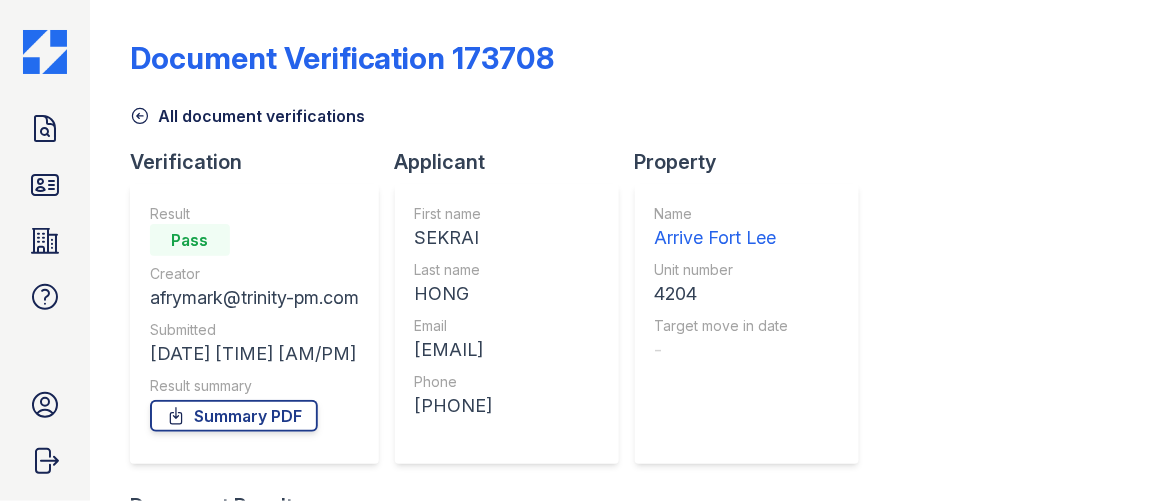 scroll, scrollTop: 340, scrollLeft: 0, axis: vertical 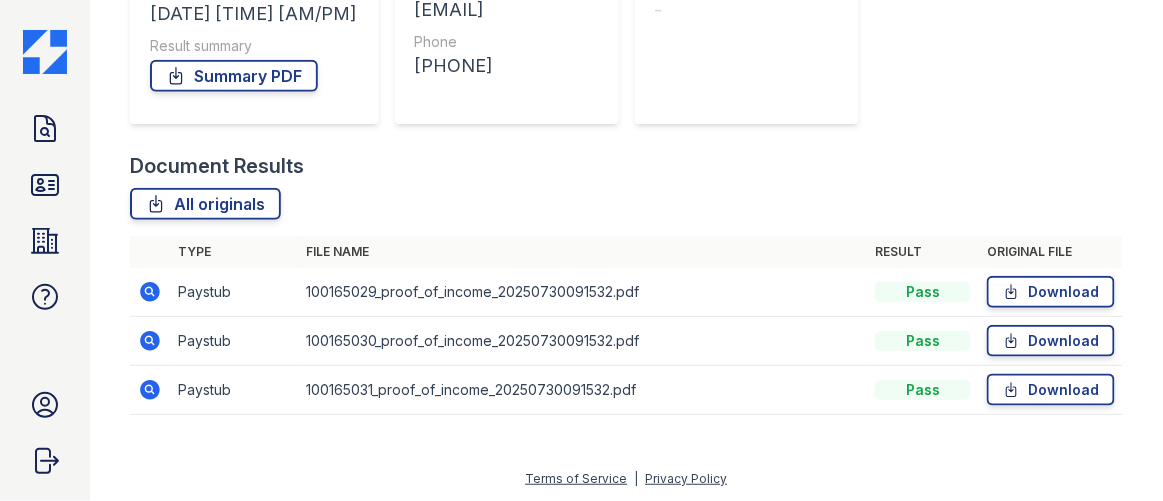 click 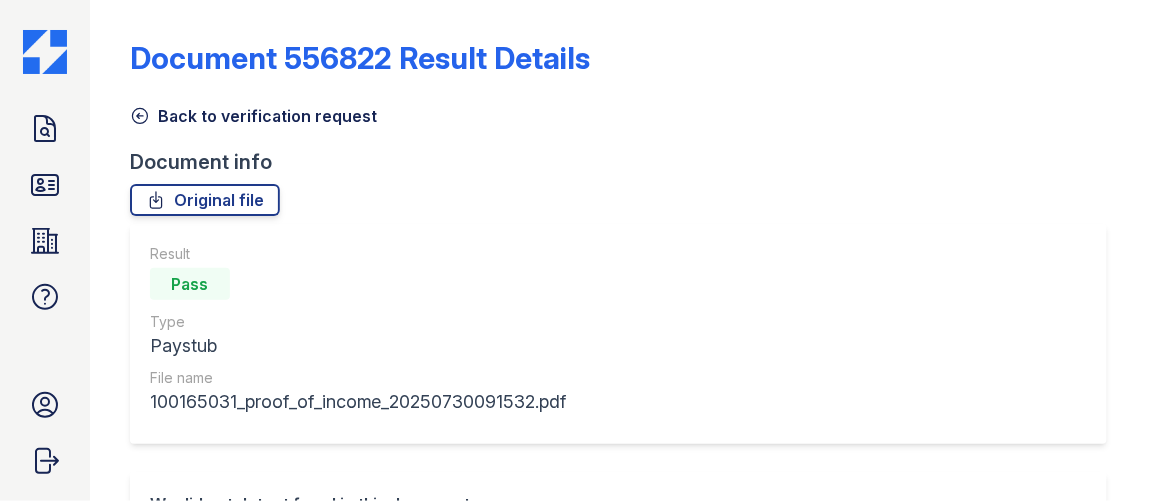 scroll, scrollTop: 0, scrollLeft: 0, axis: both 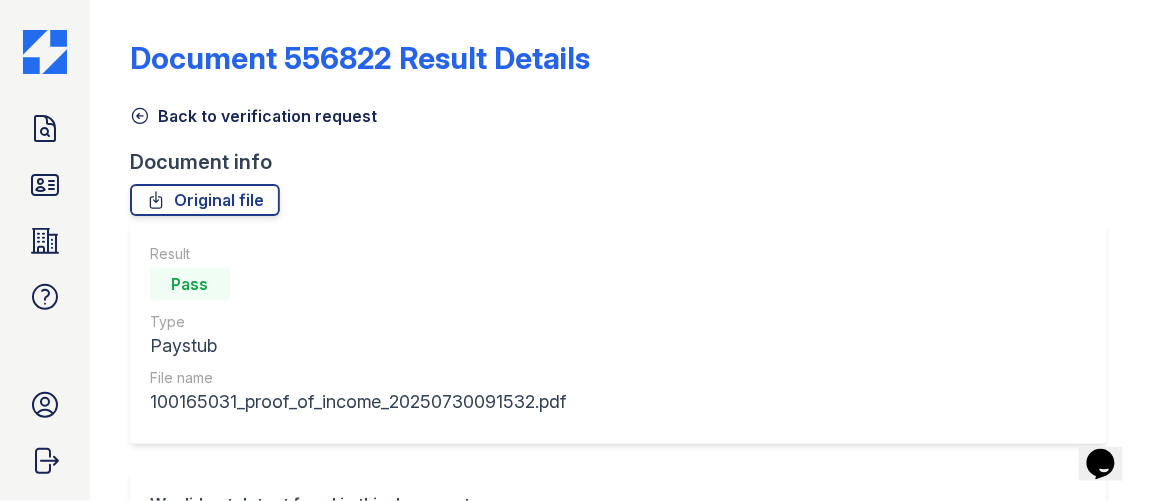 click 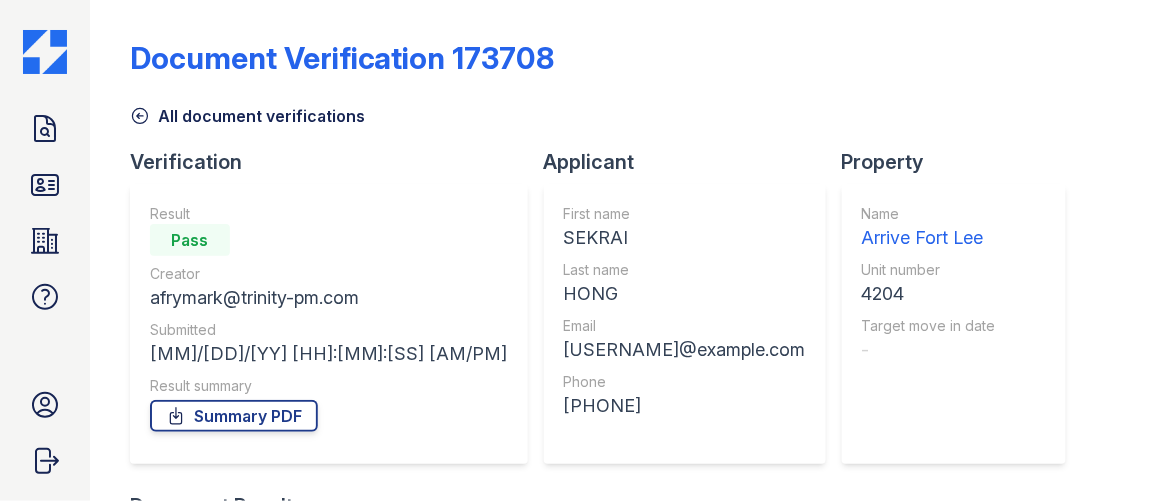 scroll, scrollTop: 340, scrollLeft: 0, axis: vertical 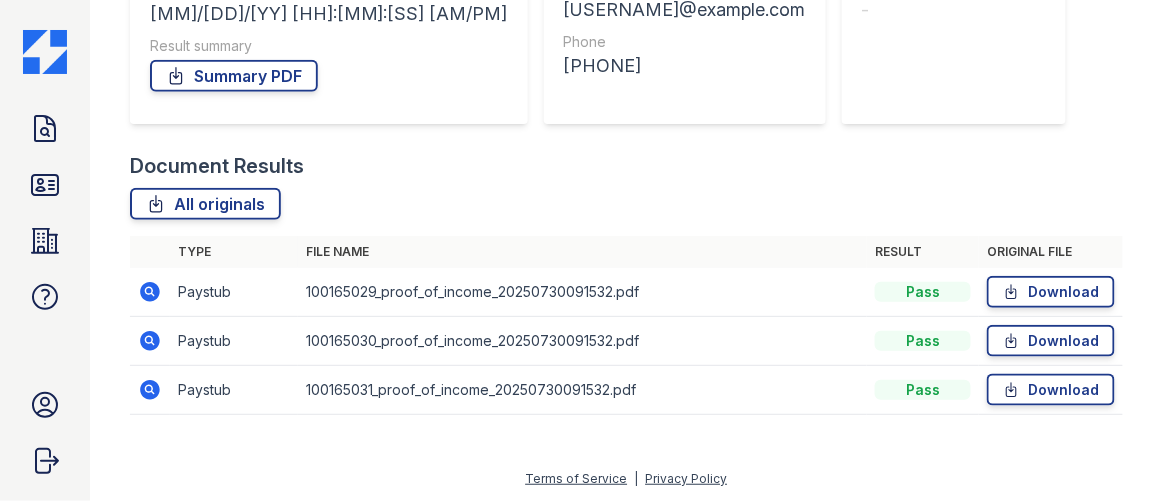 click 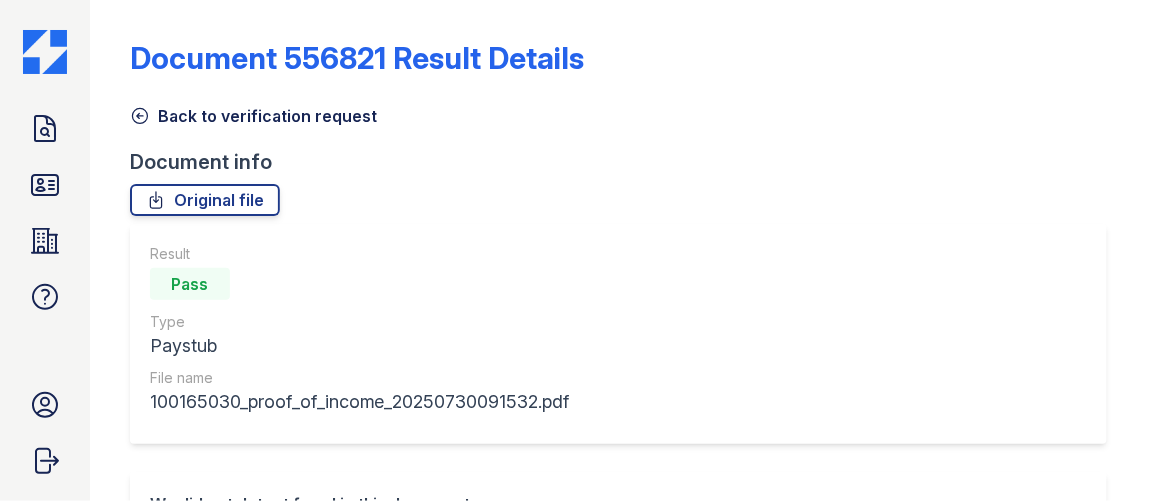 scroll, scrollTop: 0, scrollLeft: 0, axis: both 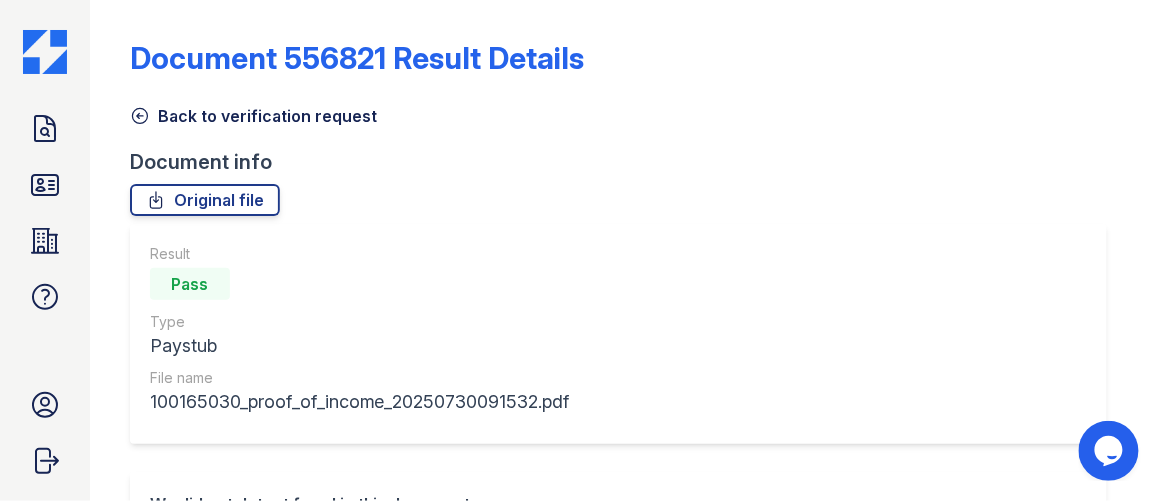 click on "Back to verification request" at bounding box center [626, 110] 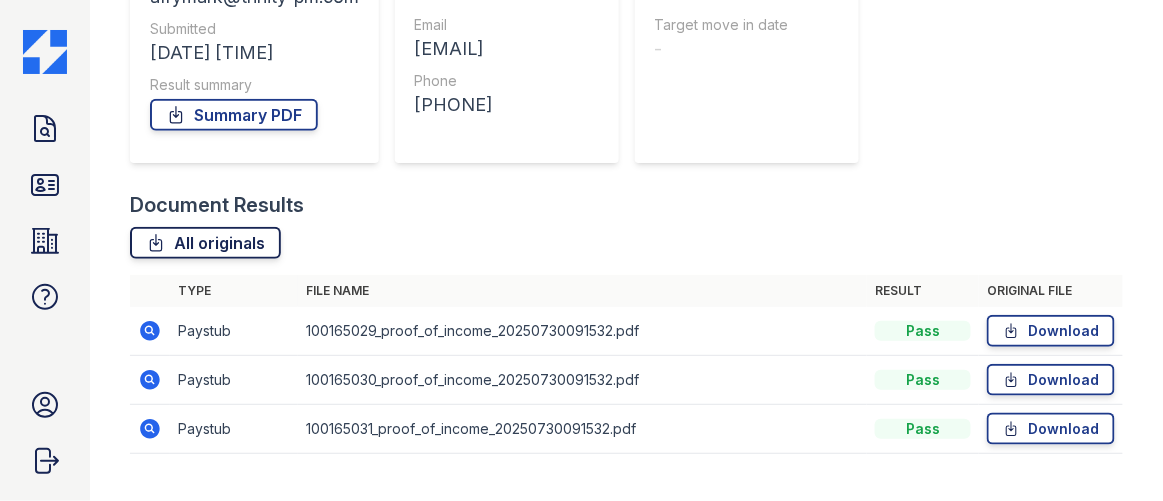 scroll, scrollTop: 340, scrollLeft: 0, axis: vertical 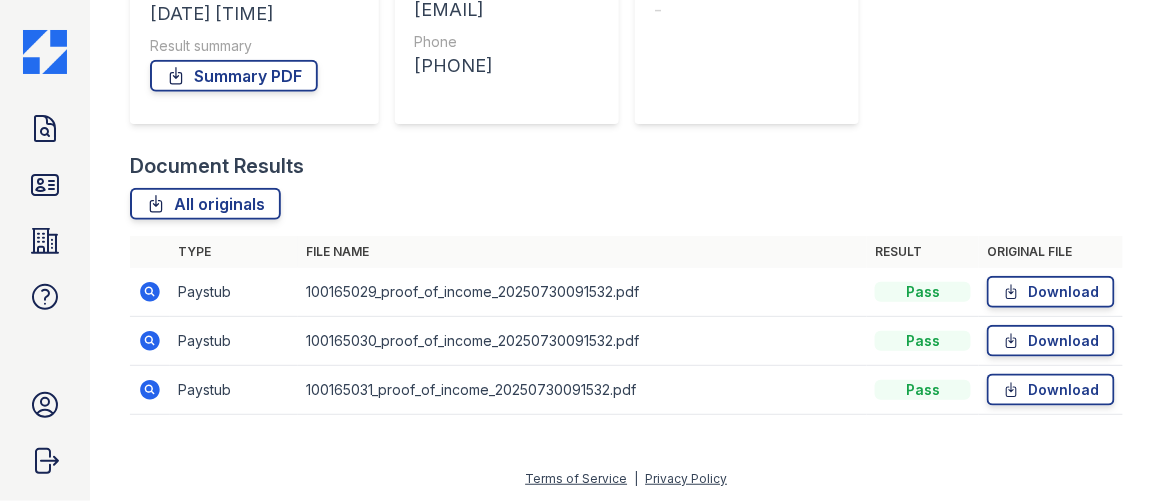click 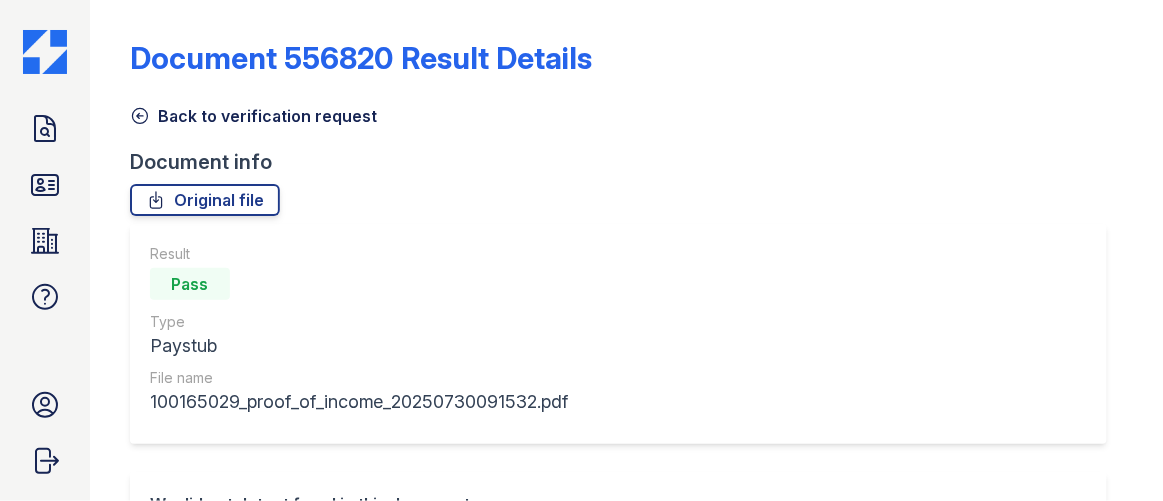 scroll, scrollTop: 0, scrollLeft: 0, axis: both 